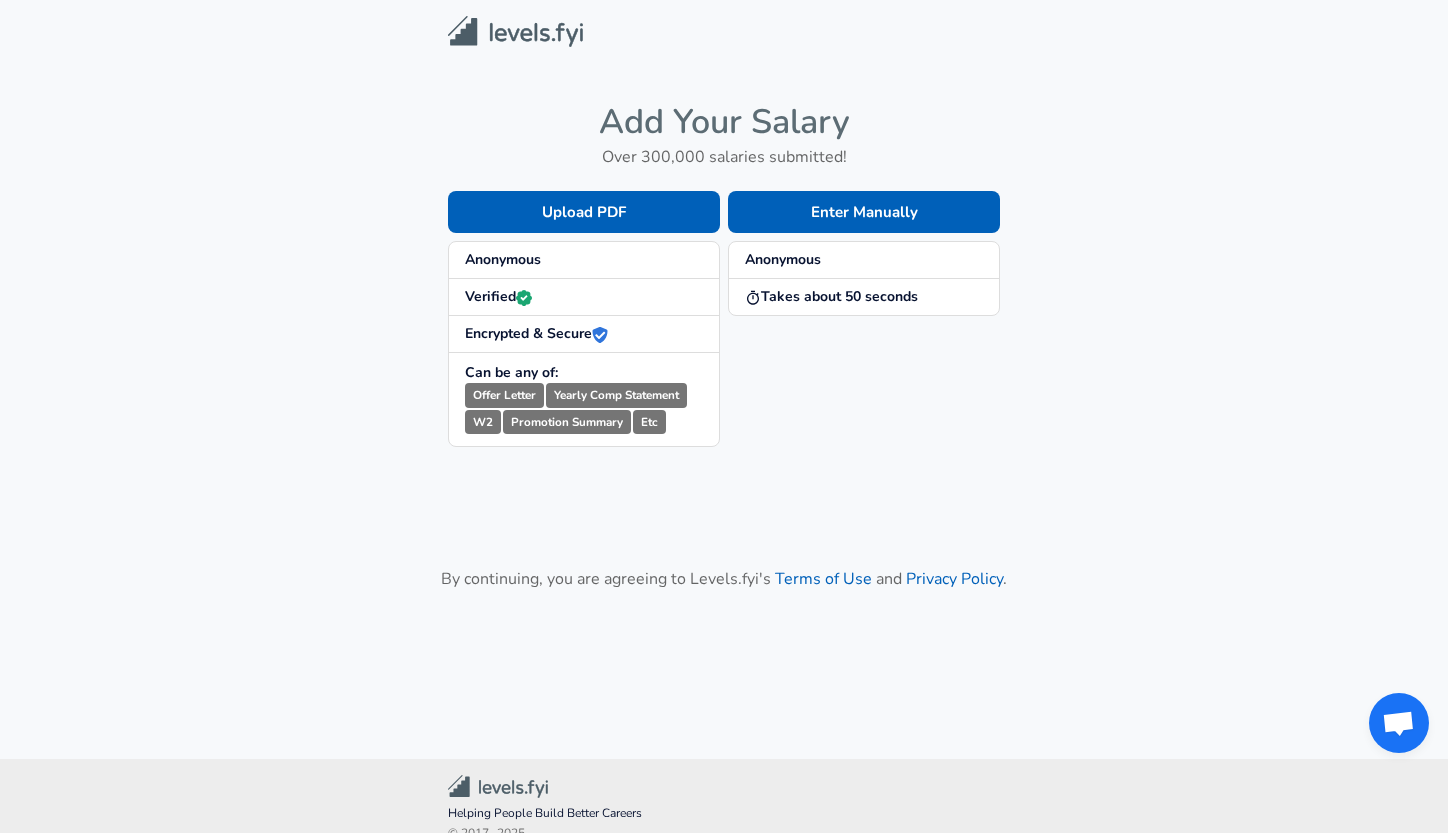 scroll, scrollTop: 0, scrollLeft: 0, axis: both 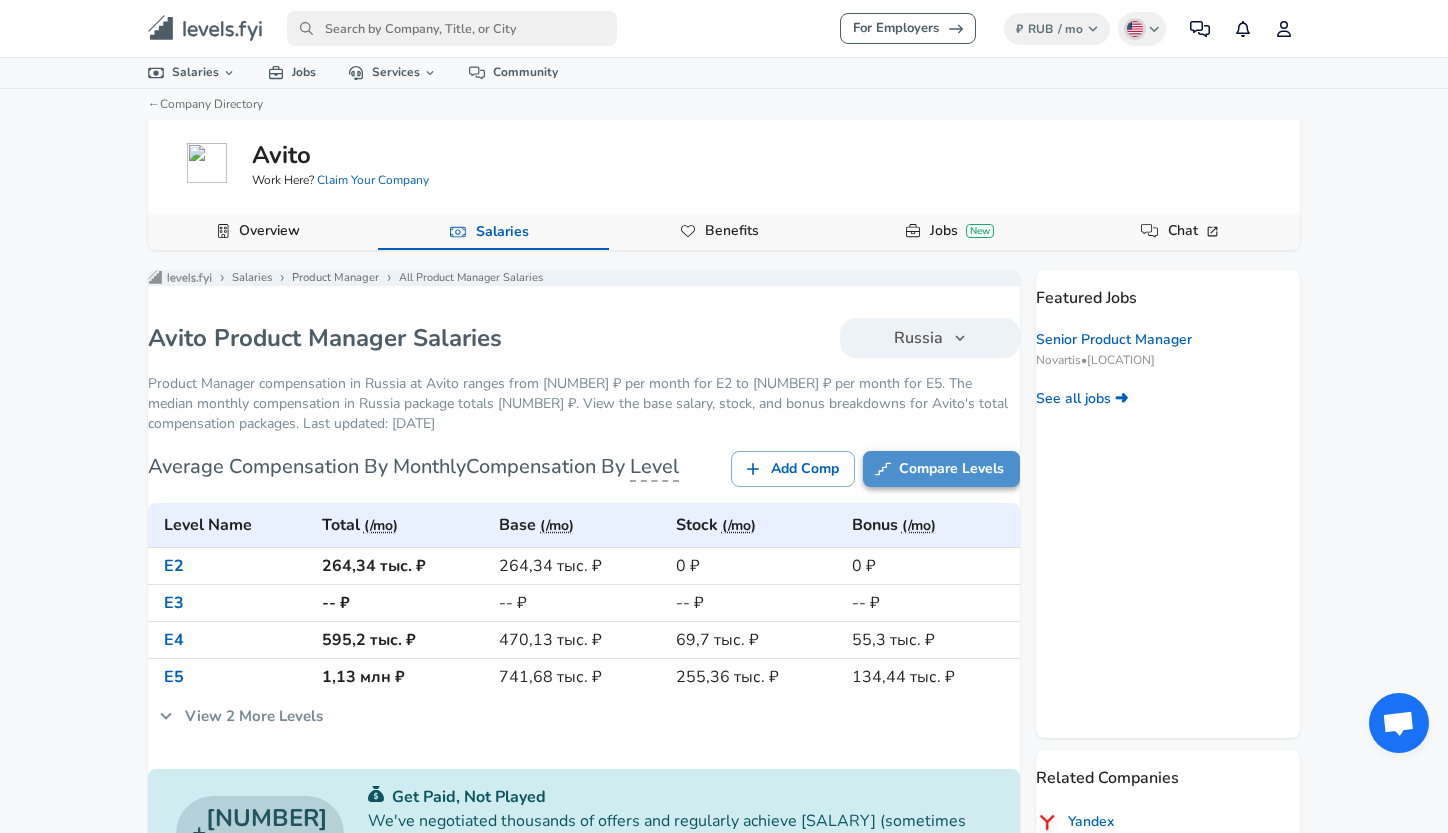 click on "Compare Levels" at bounding box center (941, 469) 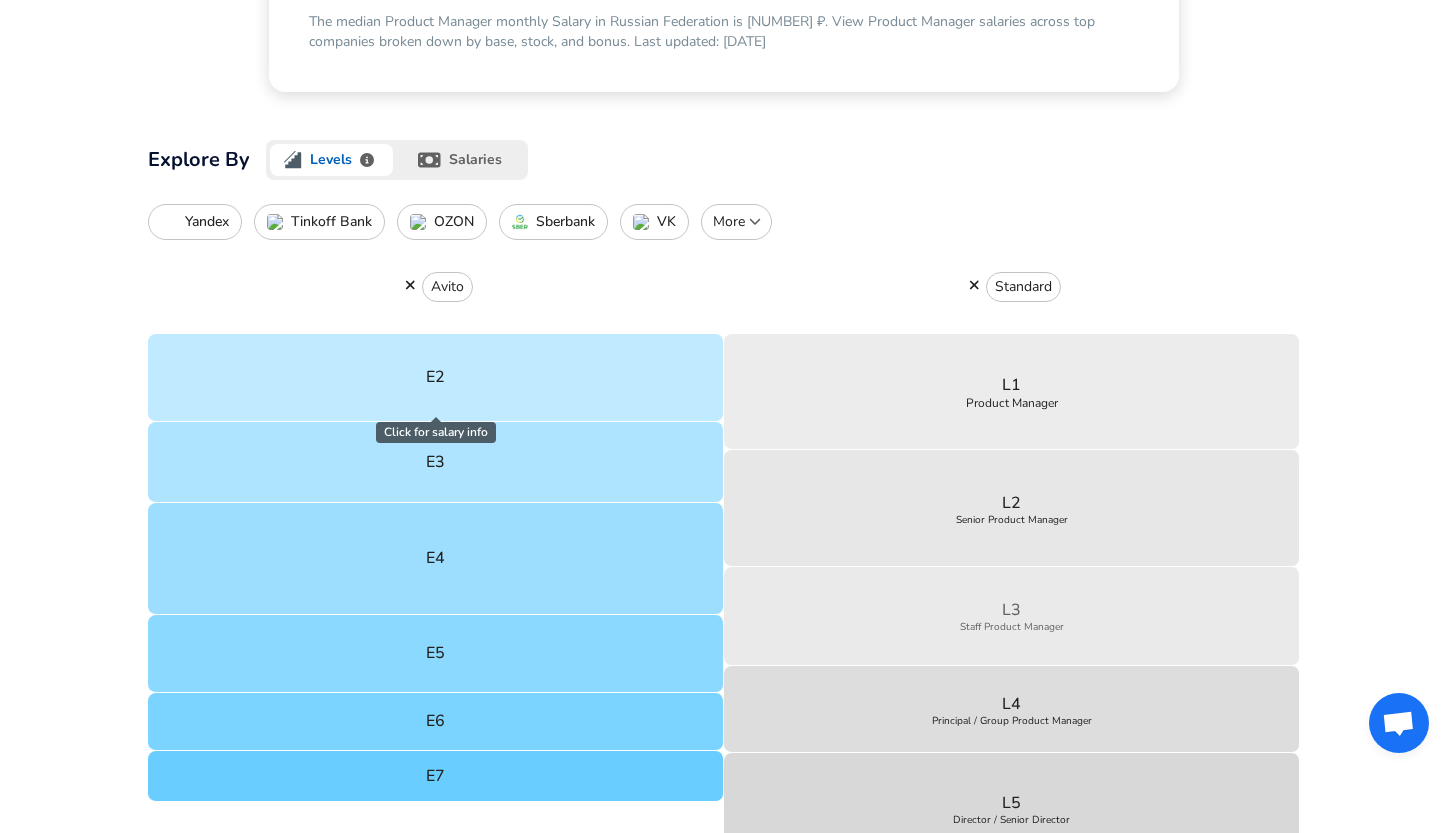 scroll, scrollTop: 448, scrollLeft: 0, axis: vertical 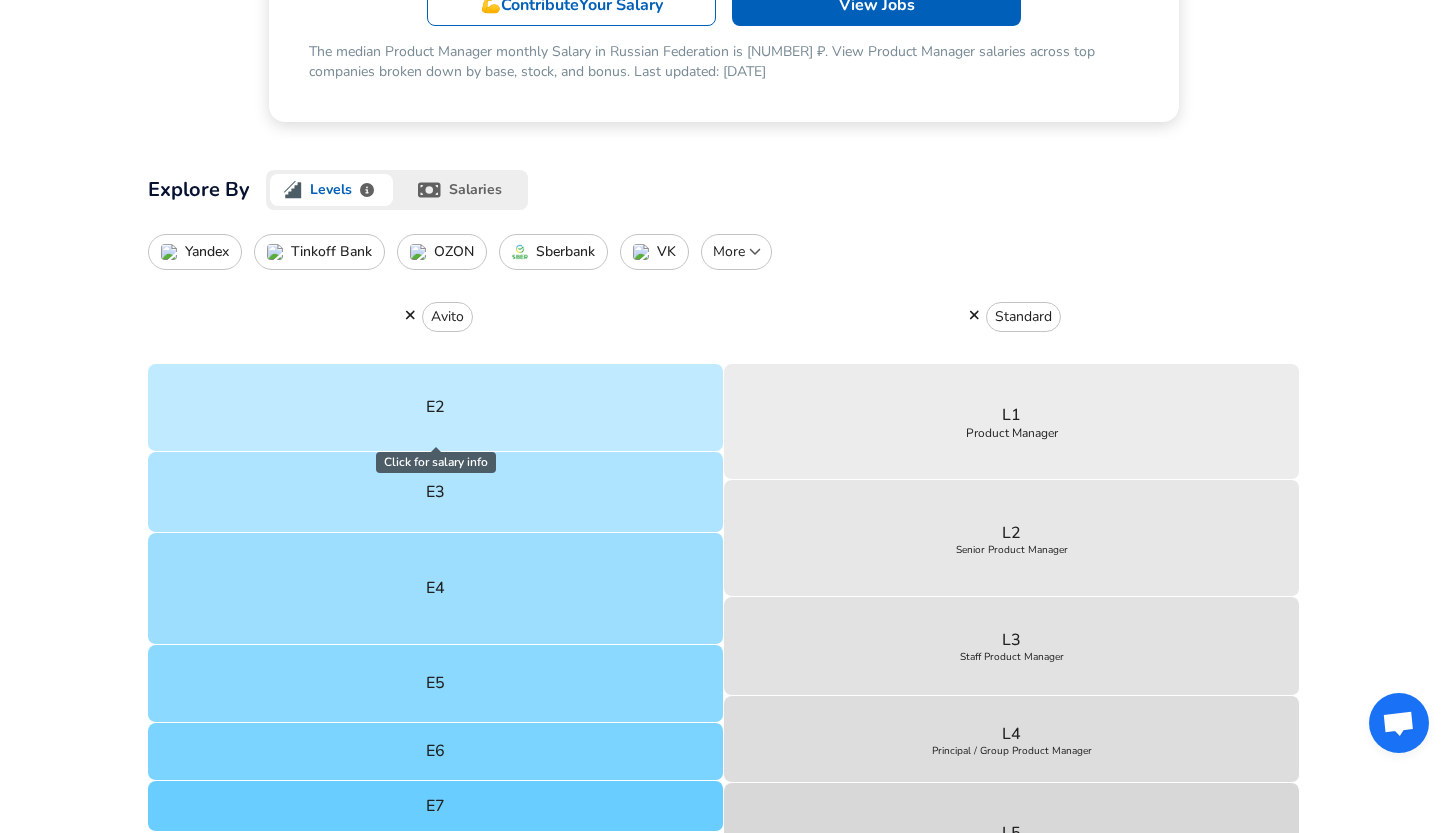click on "Yandex" at bounding box center (207, 252) 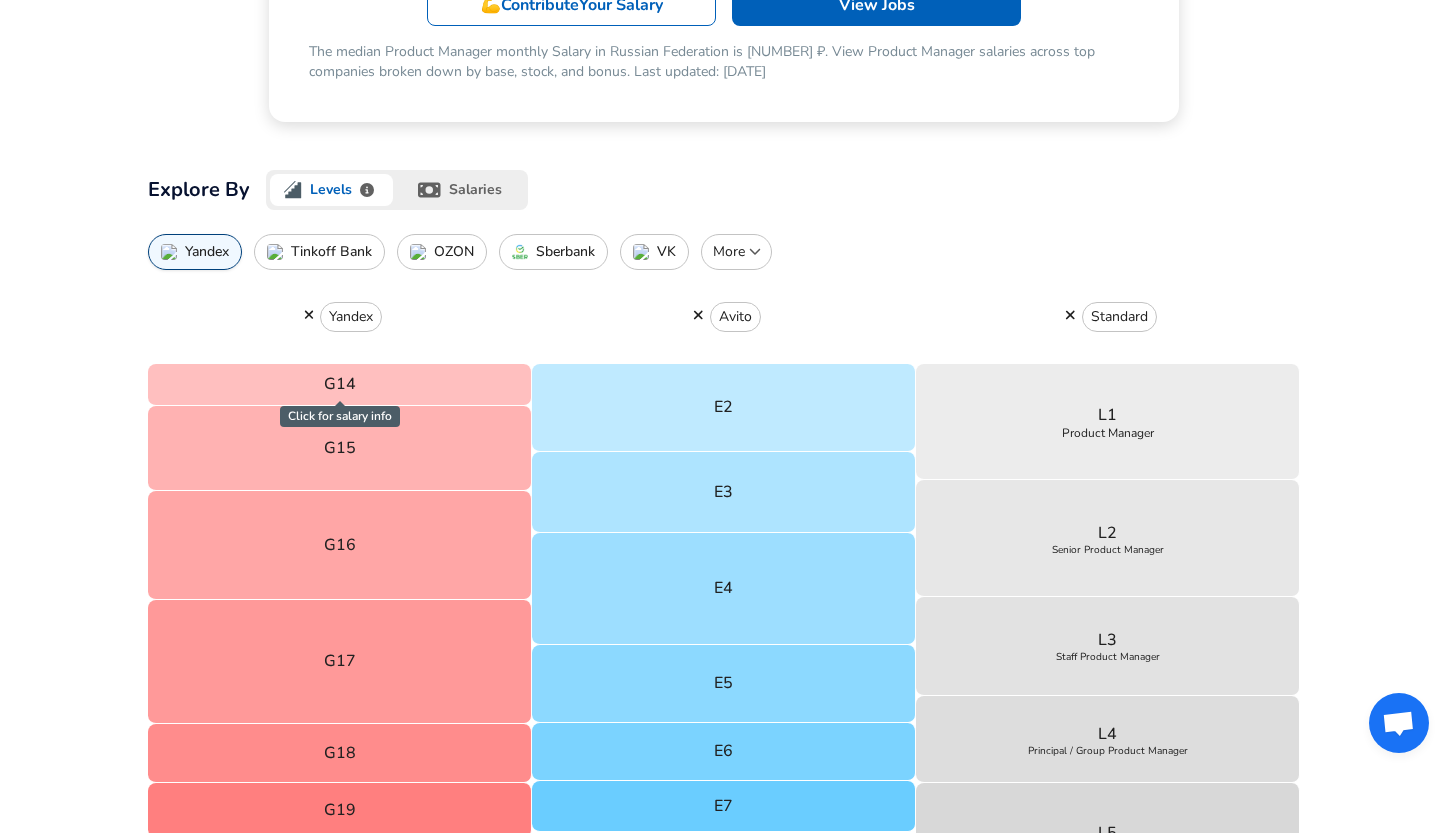 click on "Sberbank" at bounding box center (565, 252) 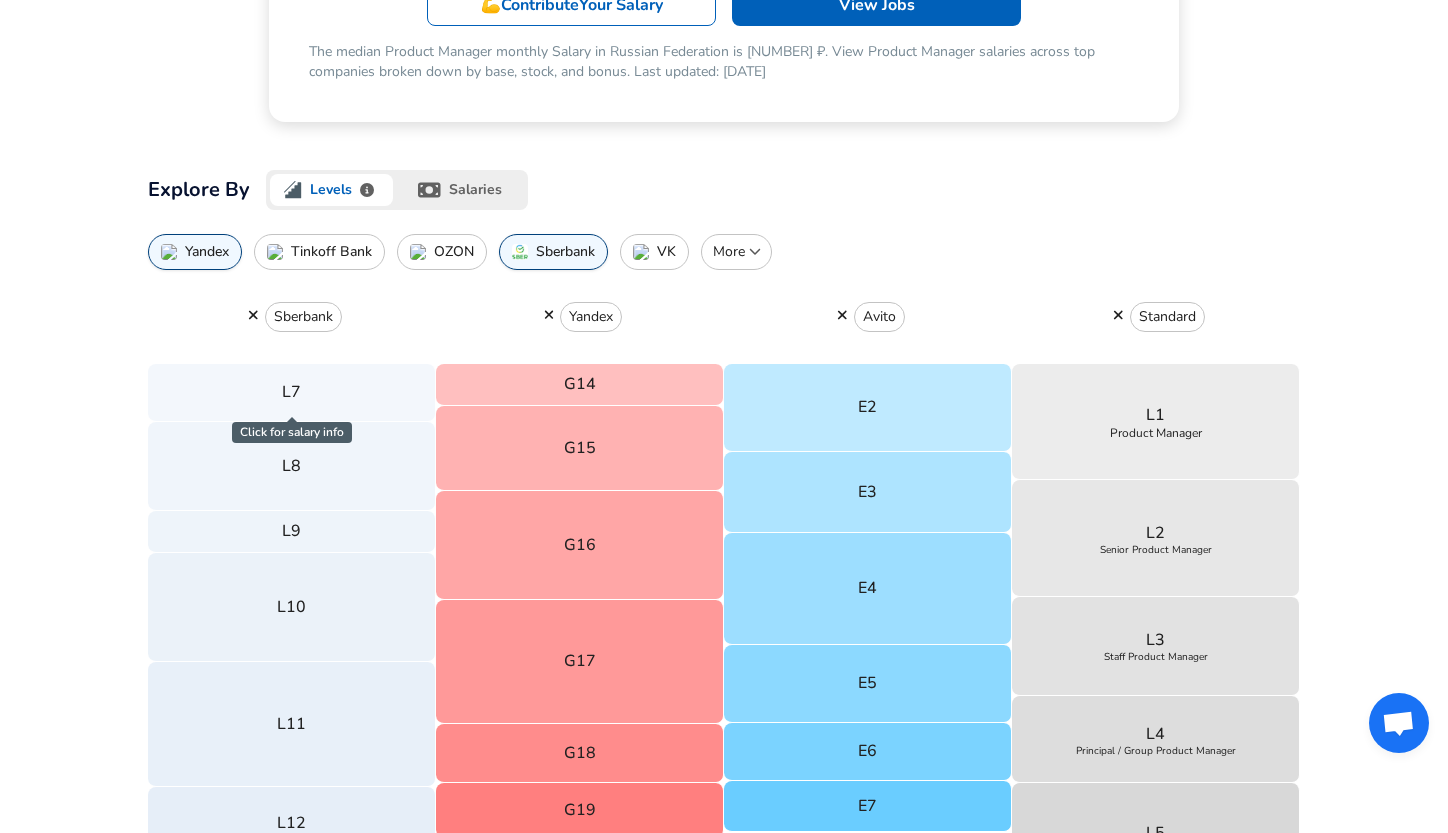 click on "Tinkoff Bank" at bounding box center [331, 252] 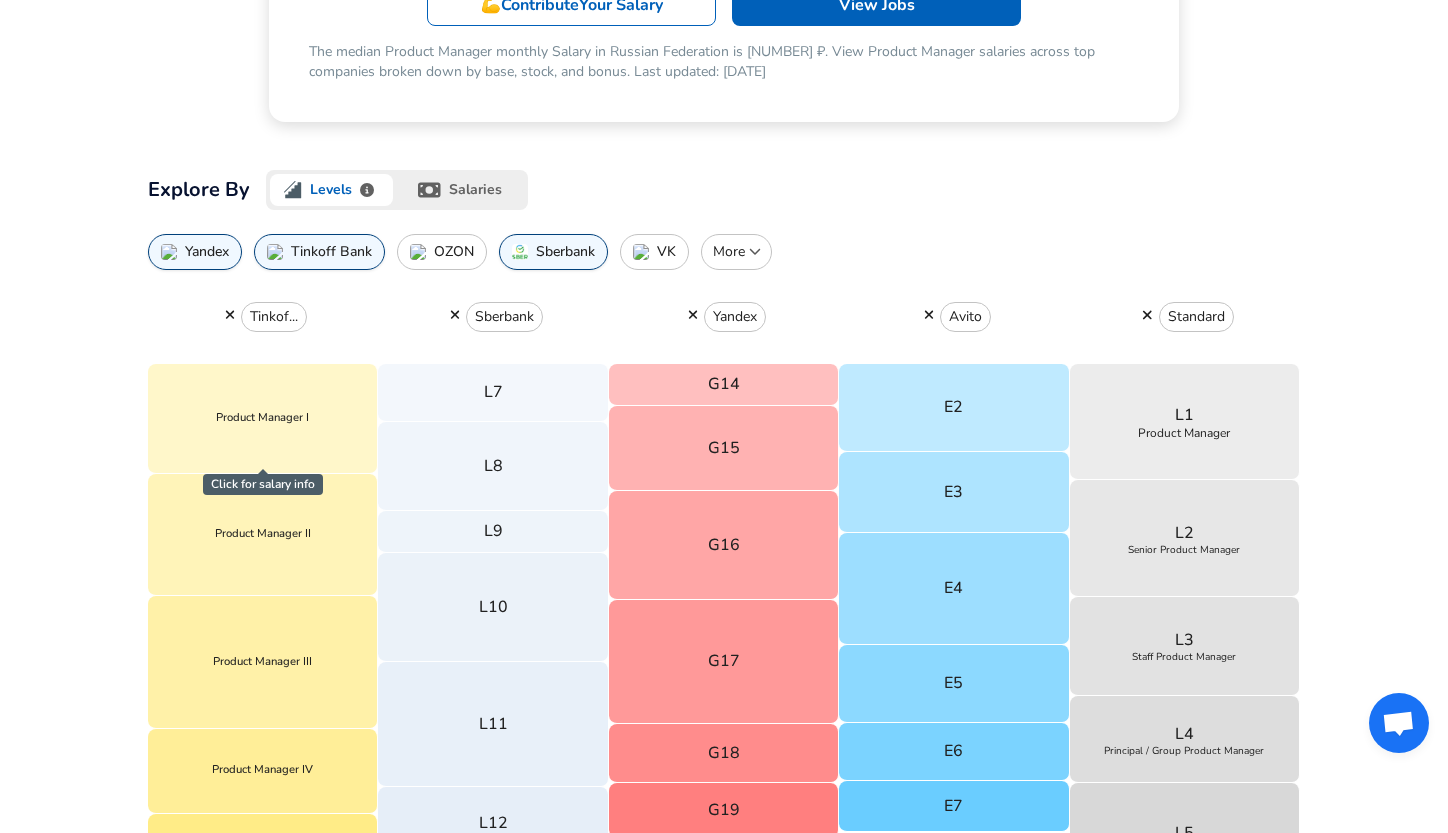 click on "OZON" at bounding box center [442, 252] 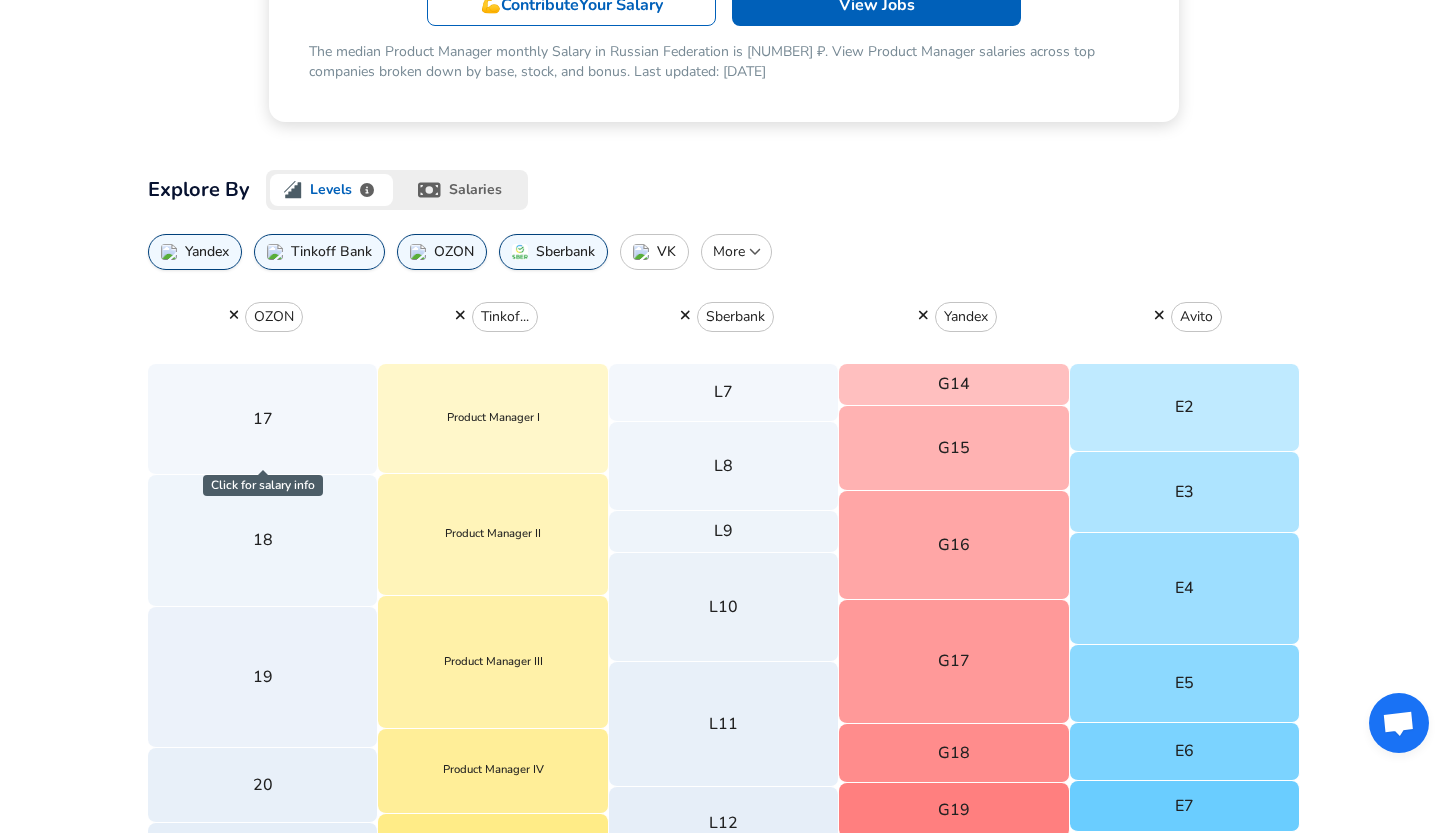 click on "VK" at bounding box center [666, 252] 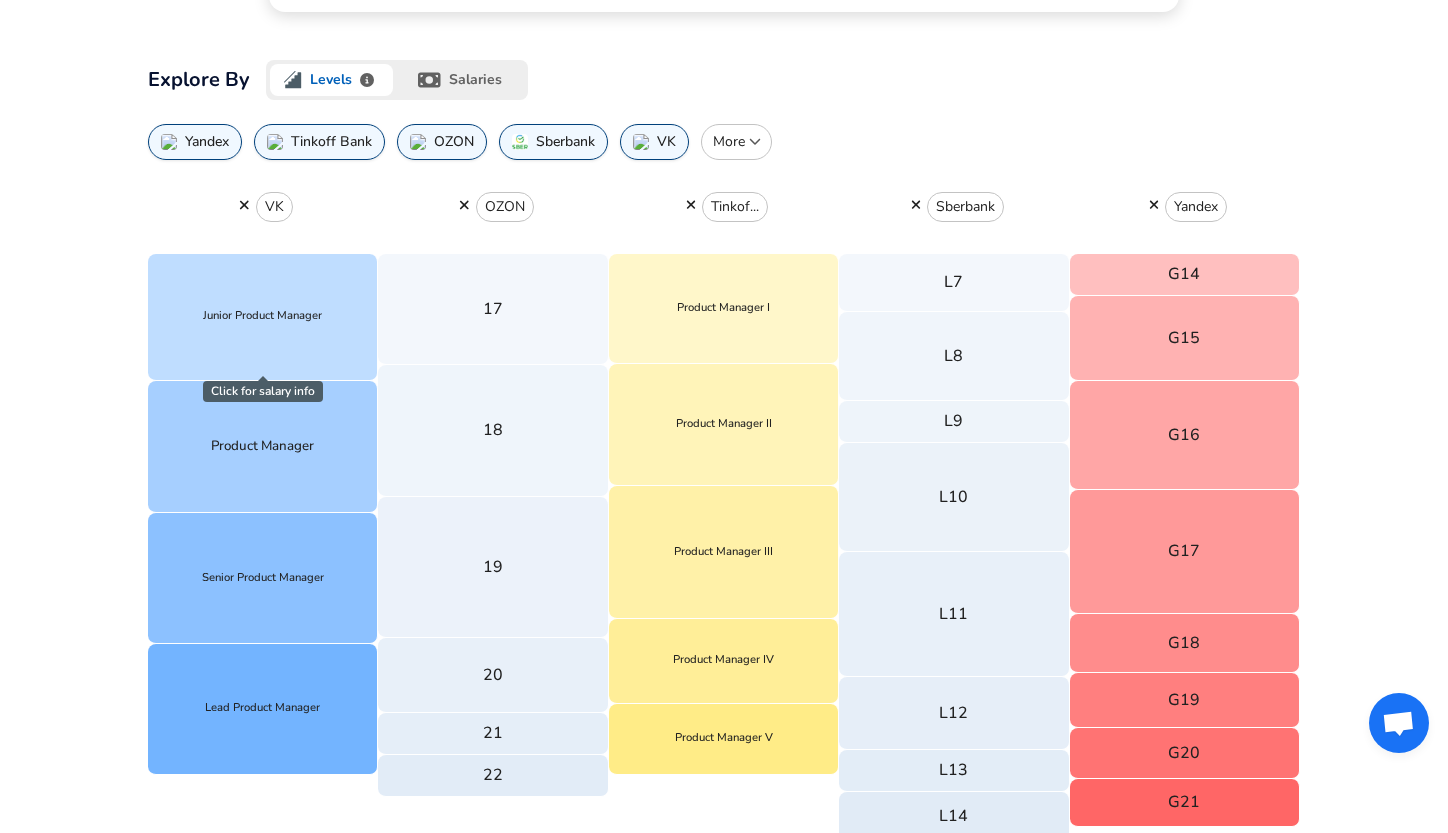 scroll, scrollTop: 571, scrollLeft: 0, axis: vertical 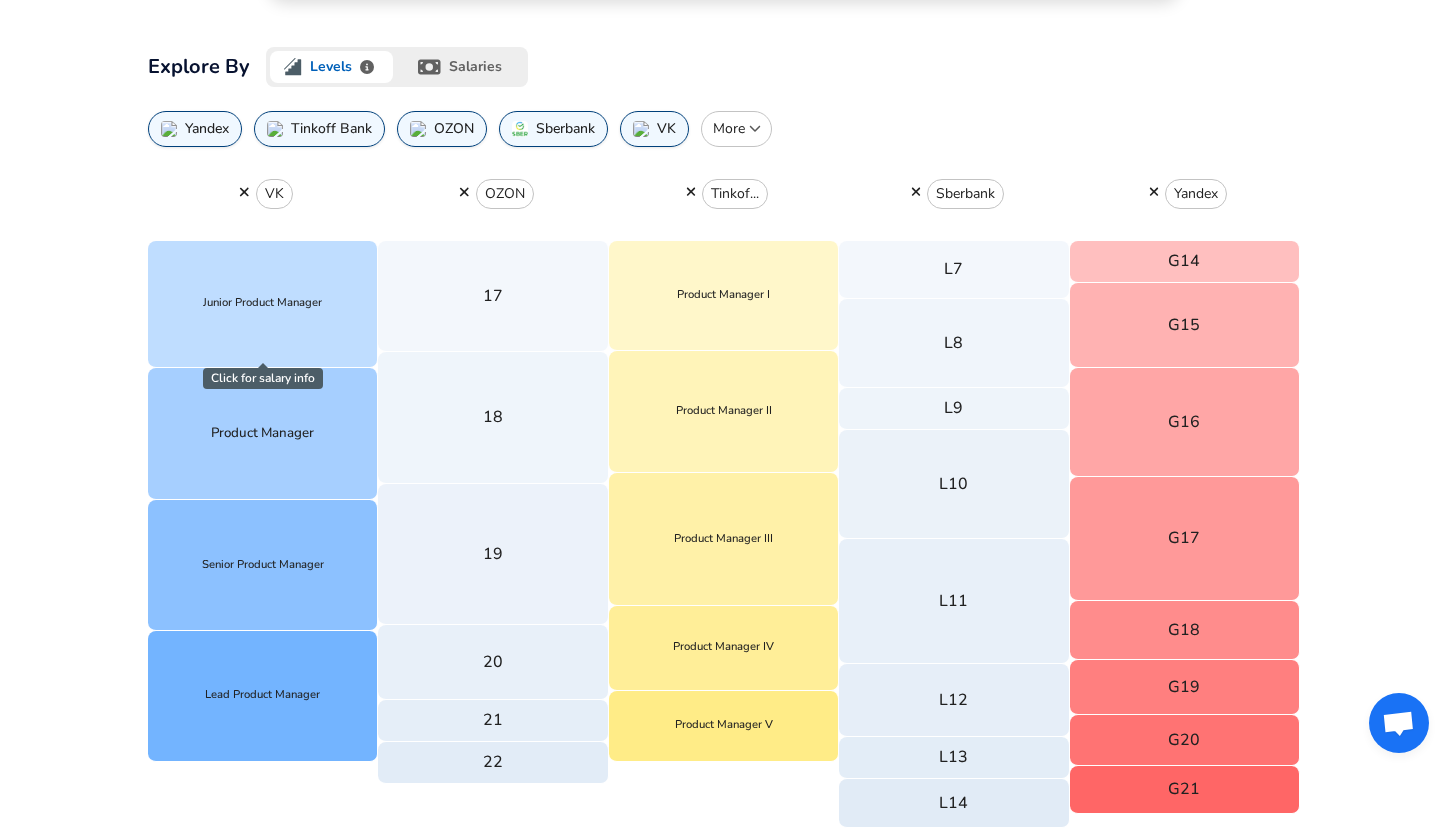 click 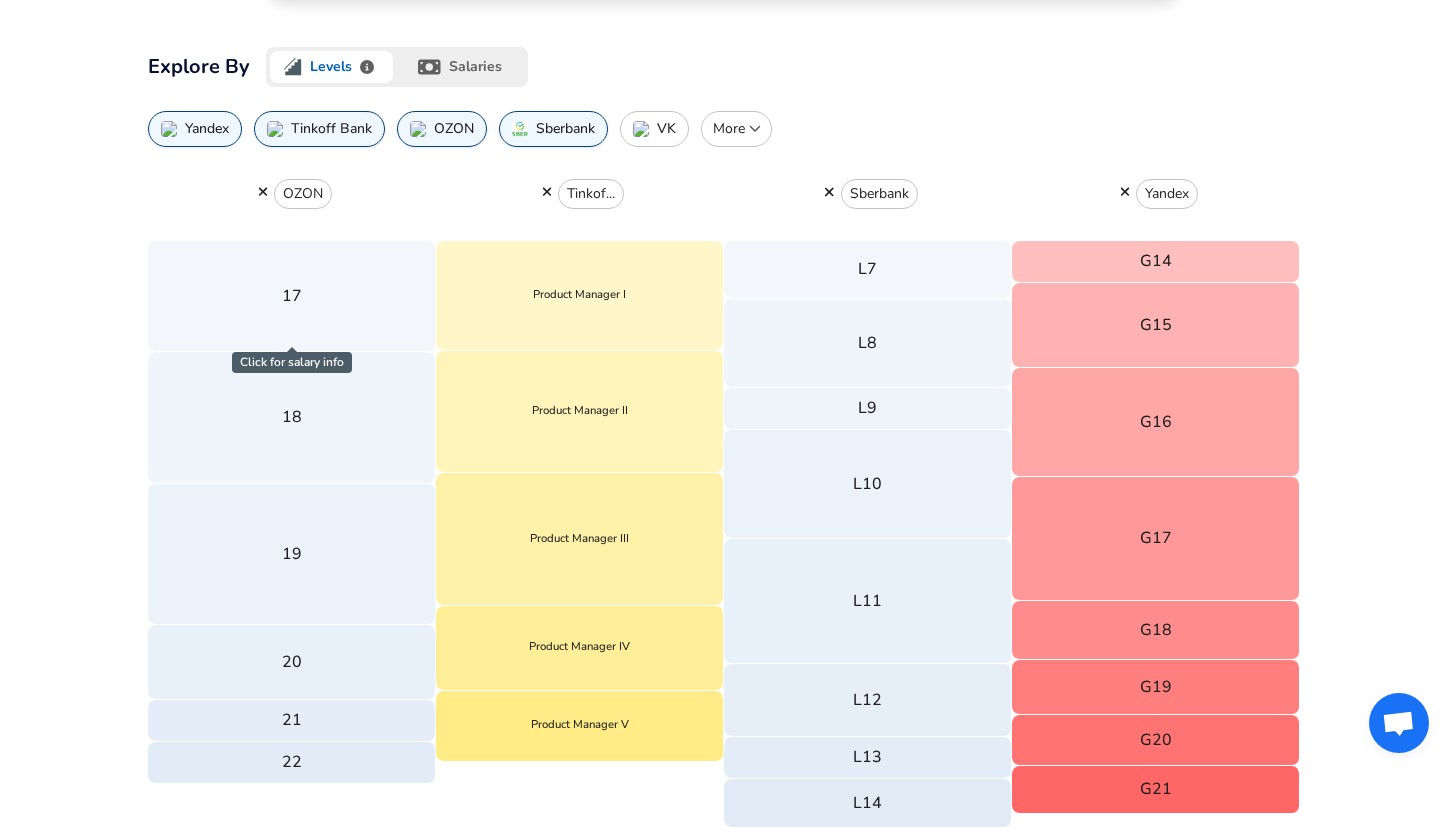 click on "More" at bounding box center (736, 129) 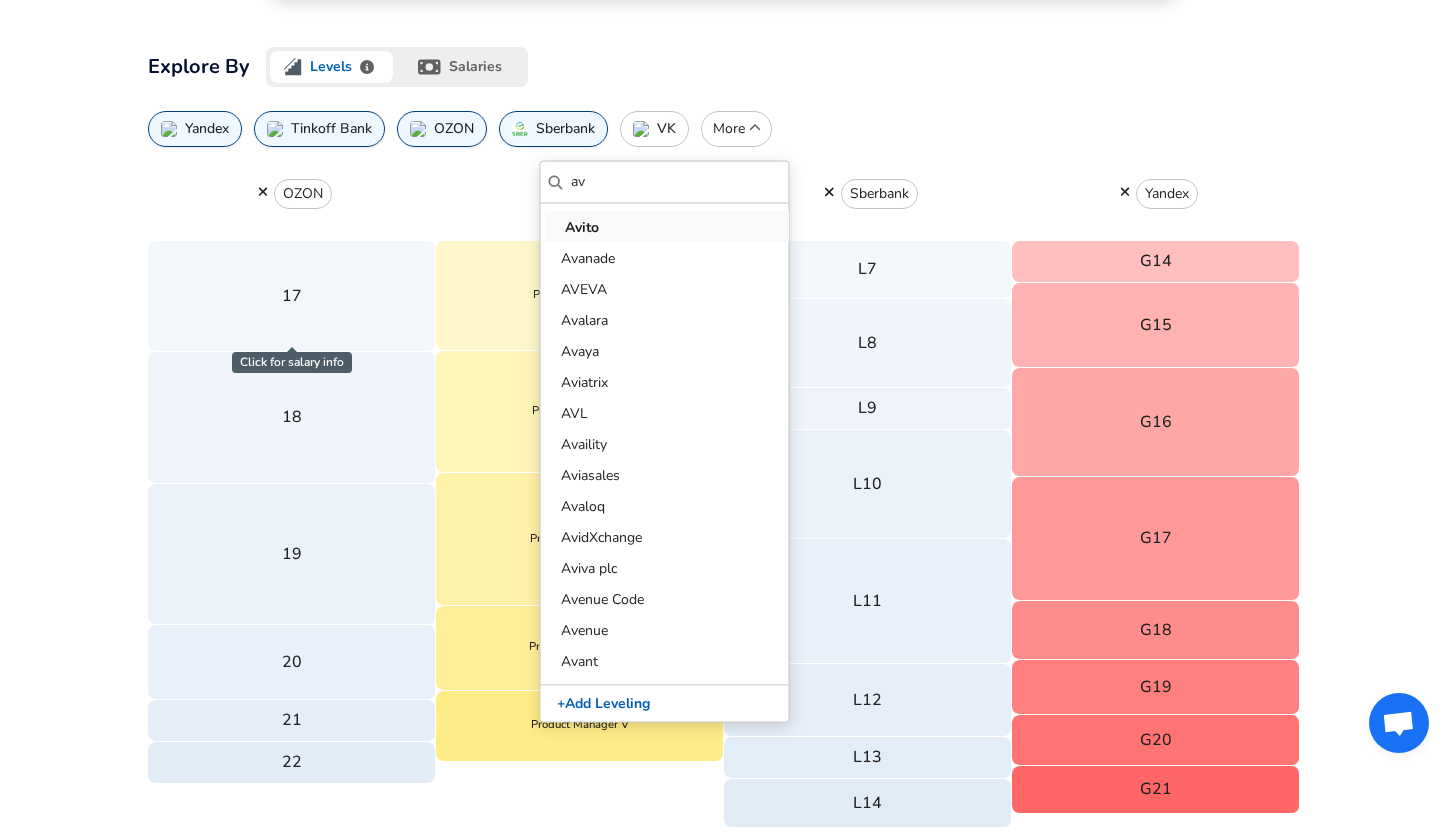 type on "av" 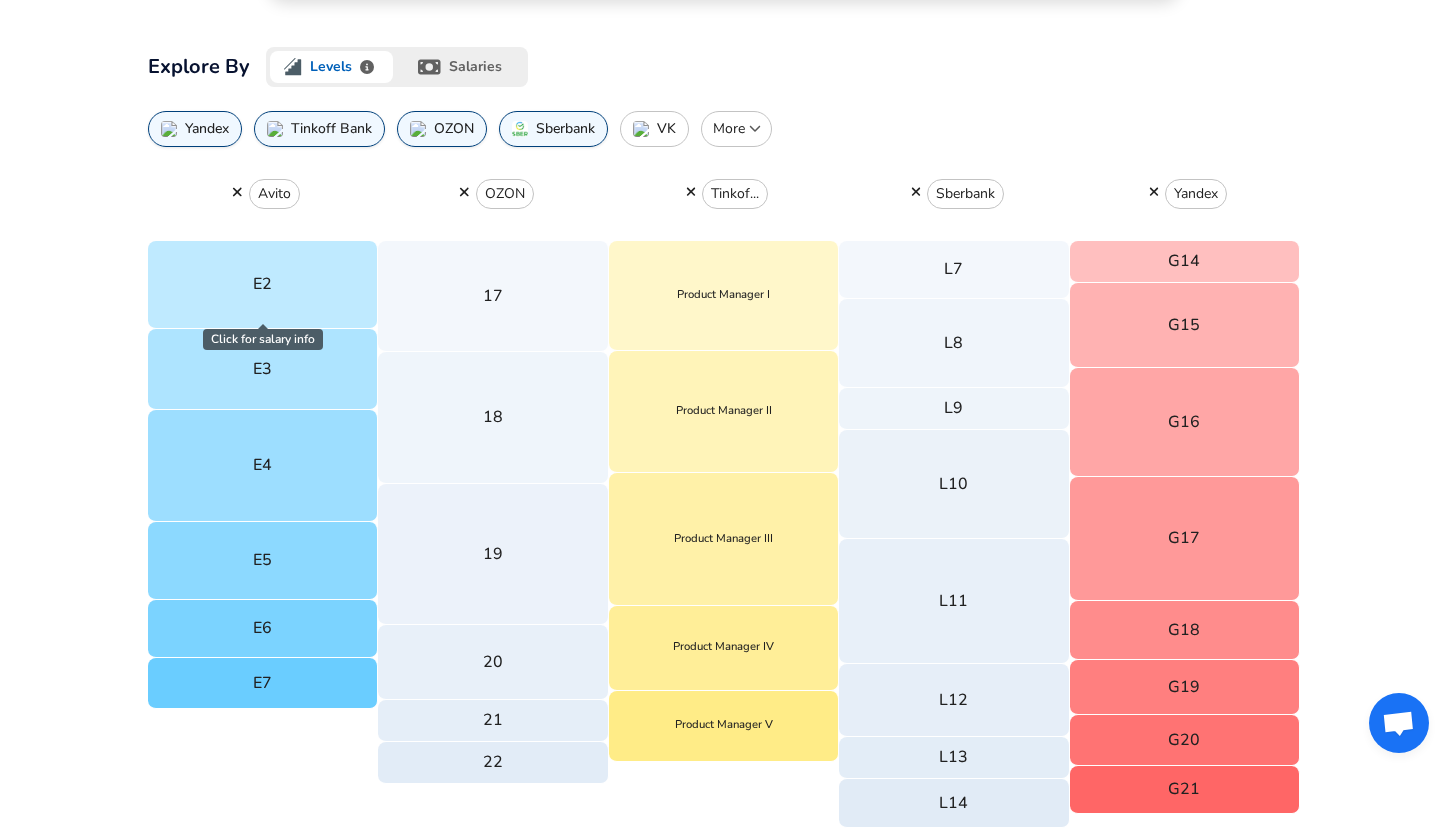 click 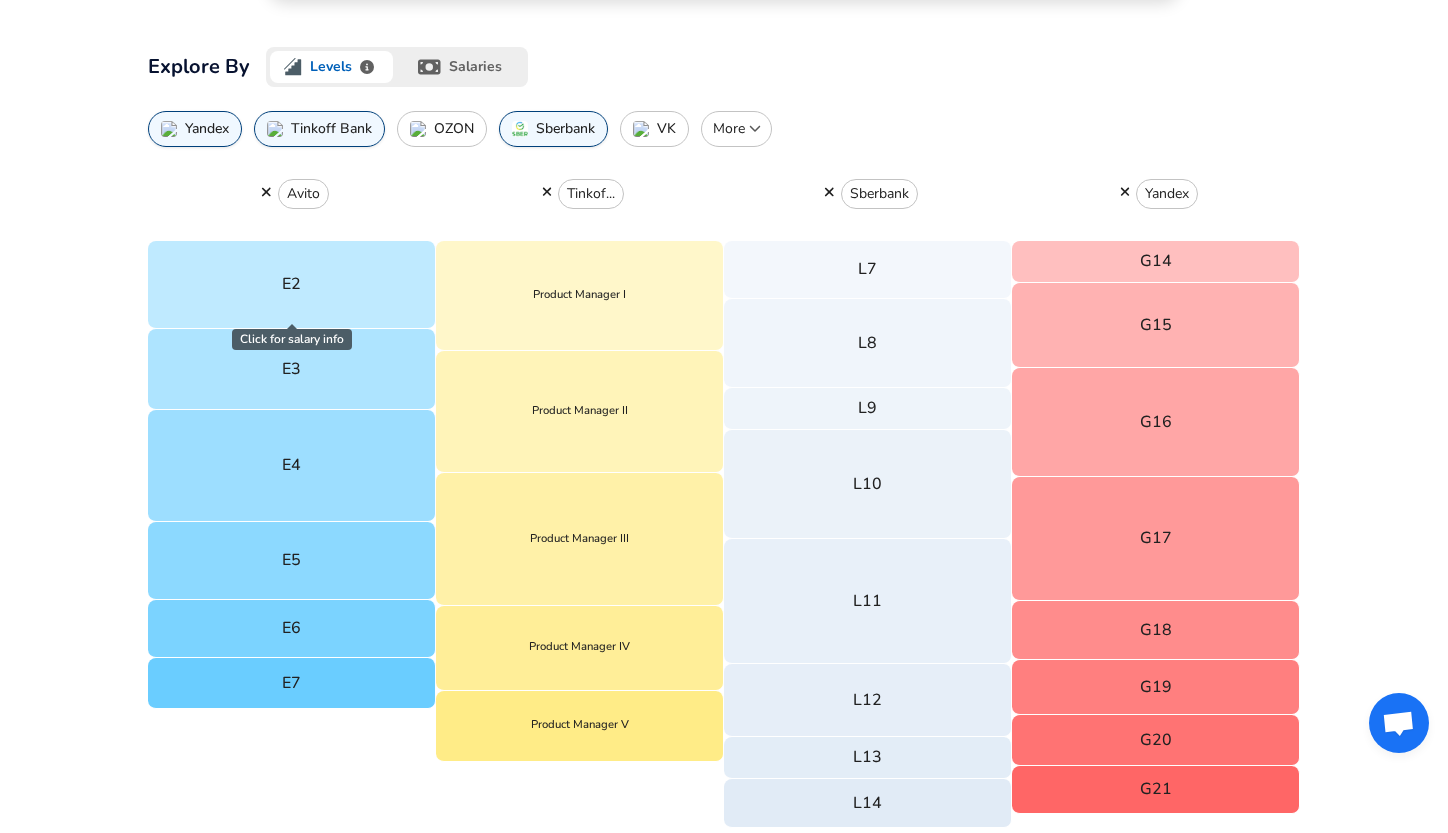 click 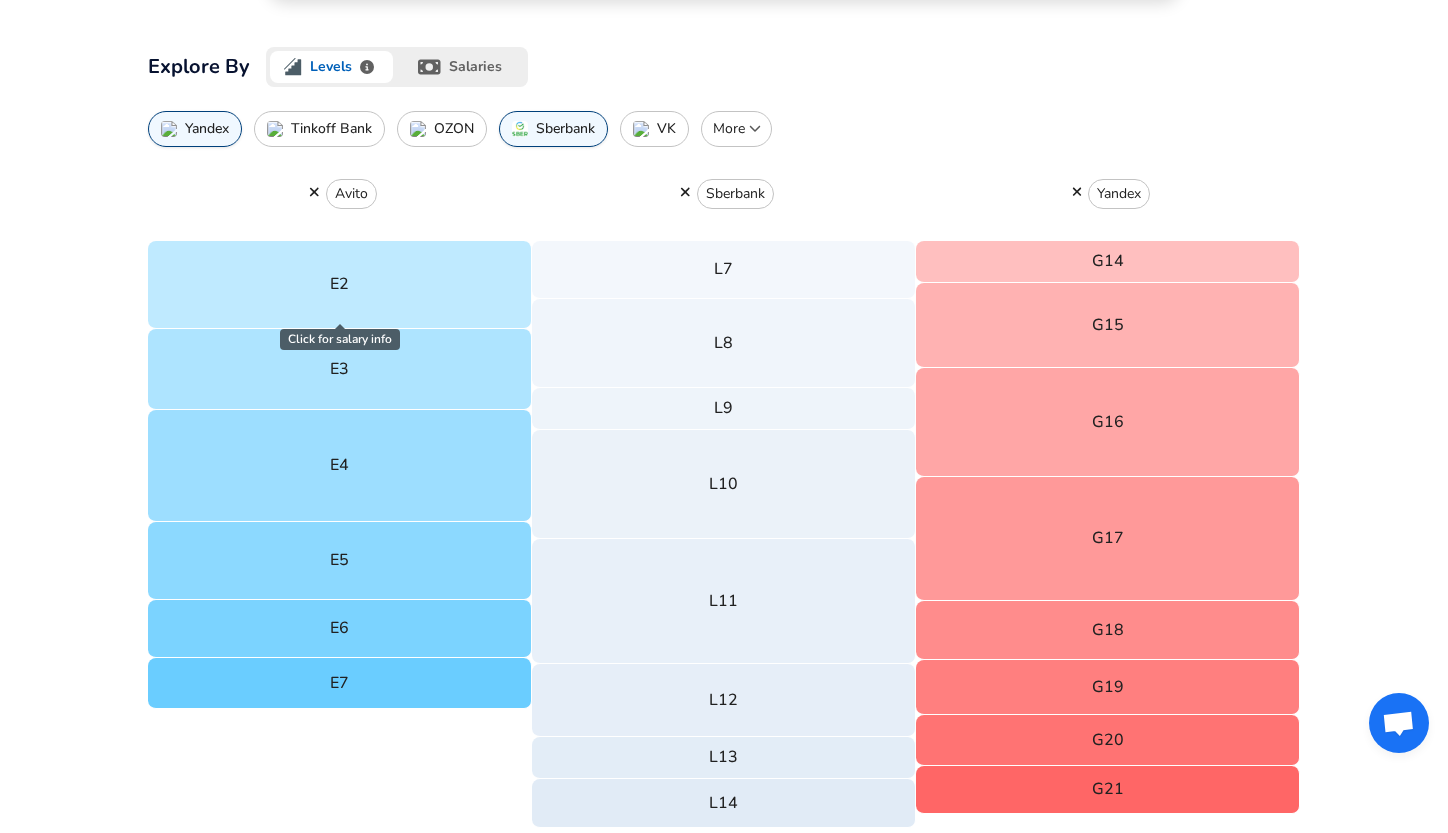 click 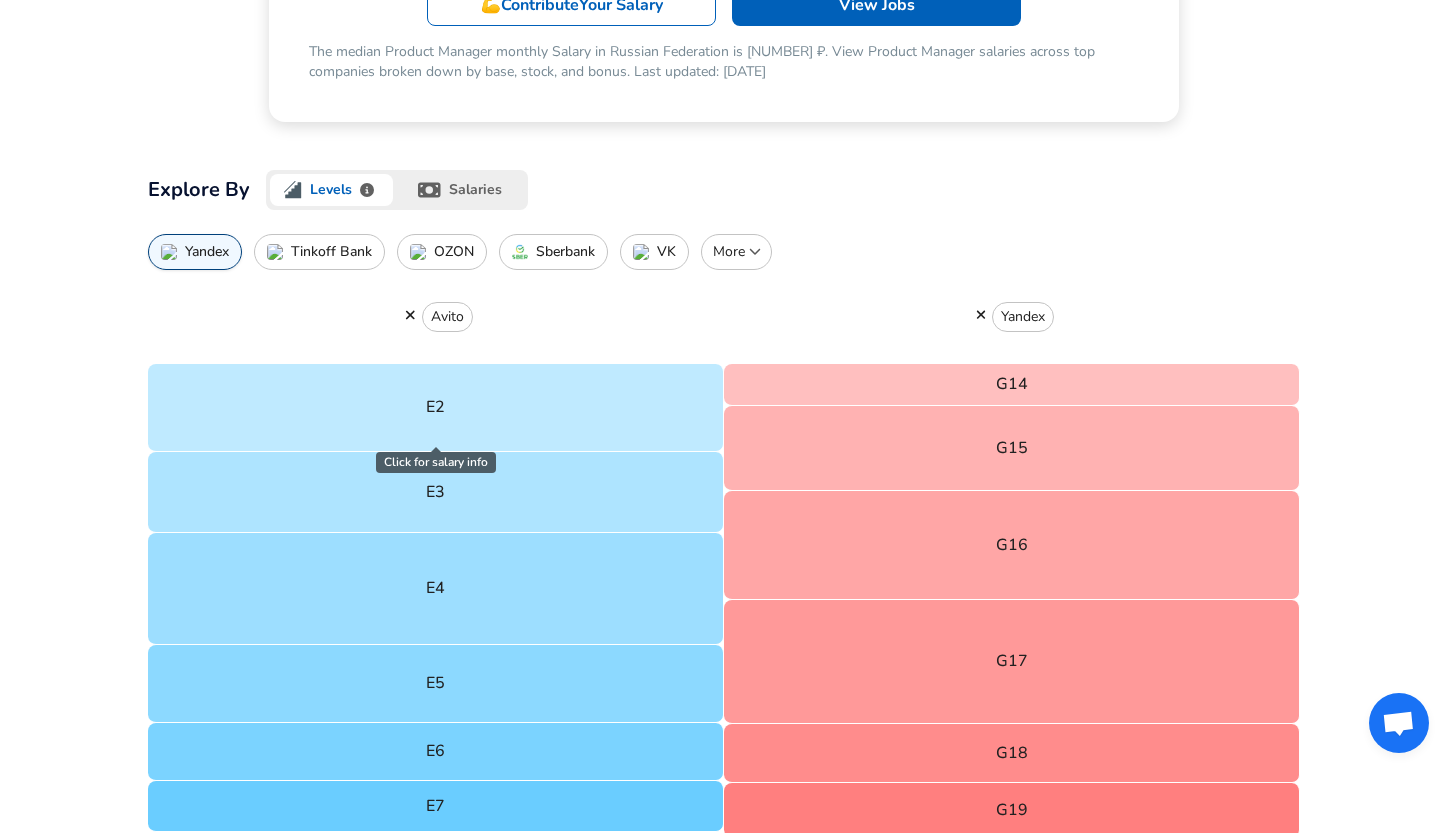 scroll, scrollTop: 0, scrollLeft: 0, axis: both 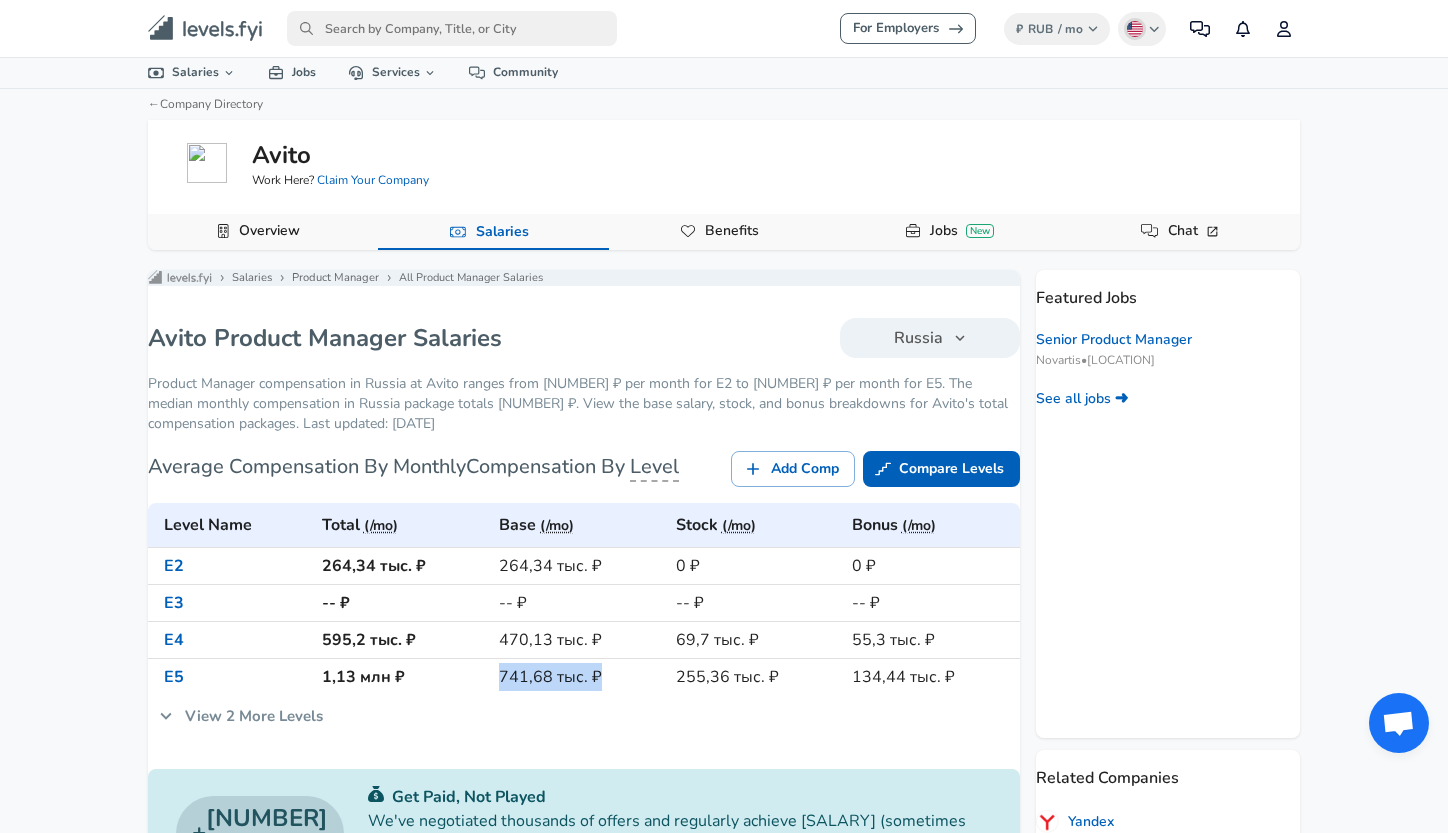 drag, startPoint x: 510, startPoint y: 693, endPoint x: 615, endPoint y: 693, distance: 105 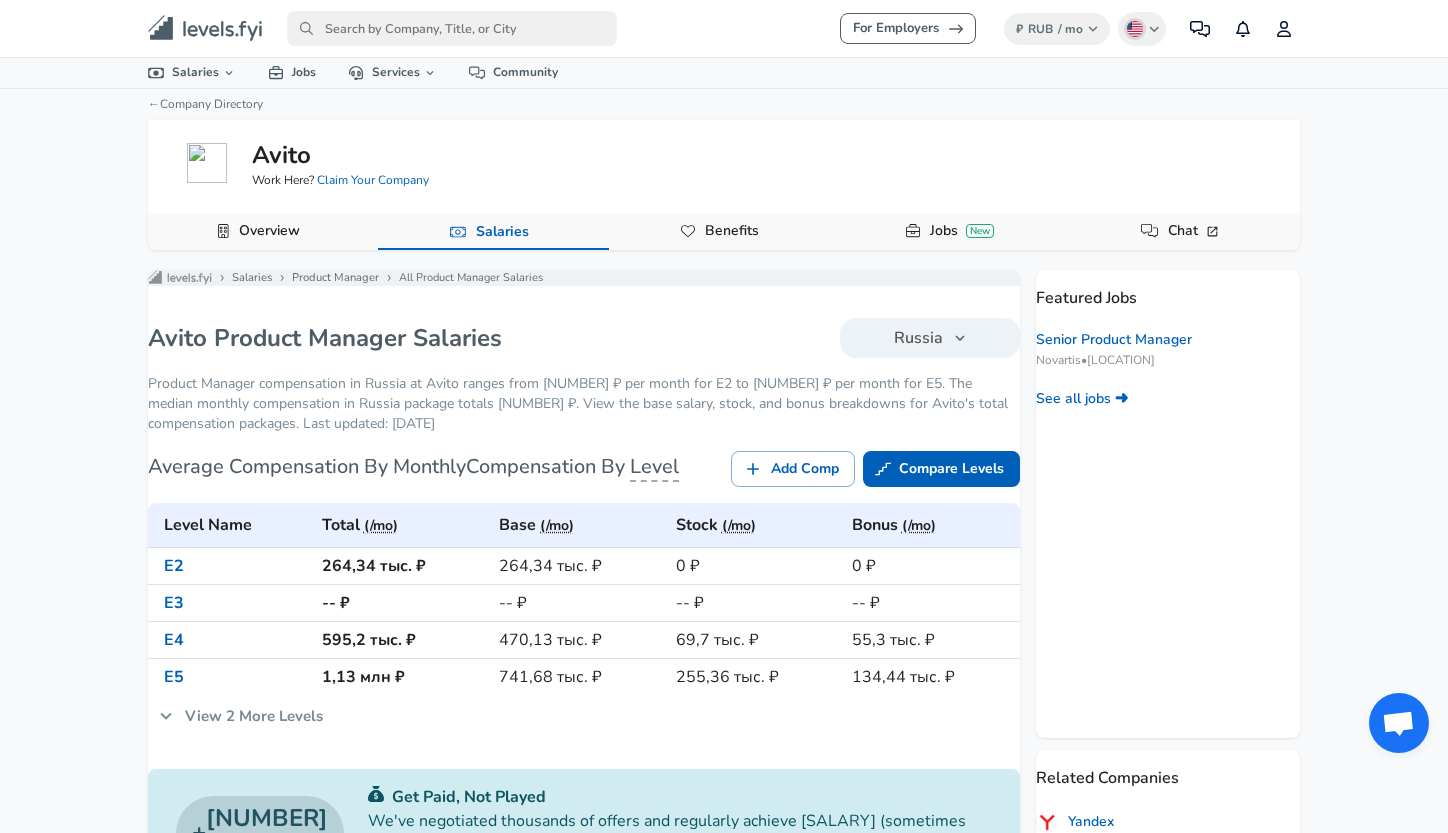 click on "255,36 тыс. ₽" at bounding box center (756, 677) 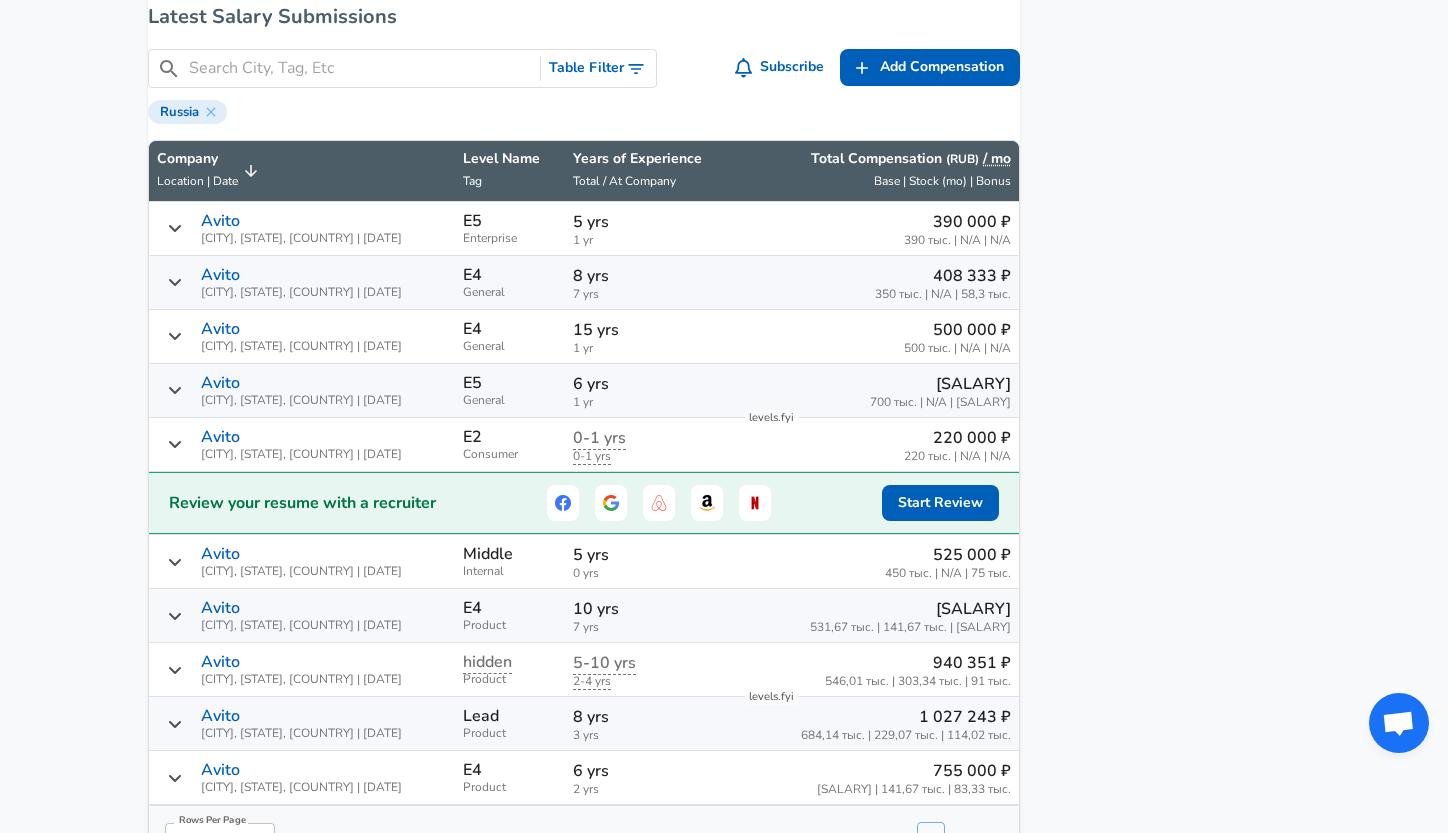 scroll, scrollTop: 1194, scrollLeft: 0, axis: vertical 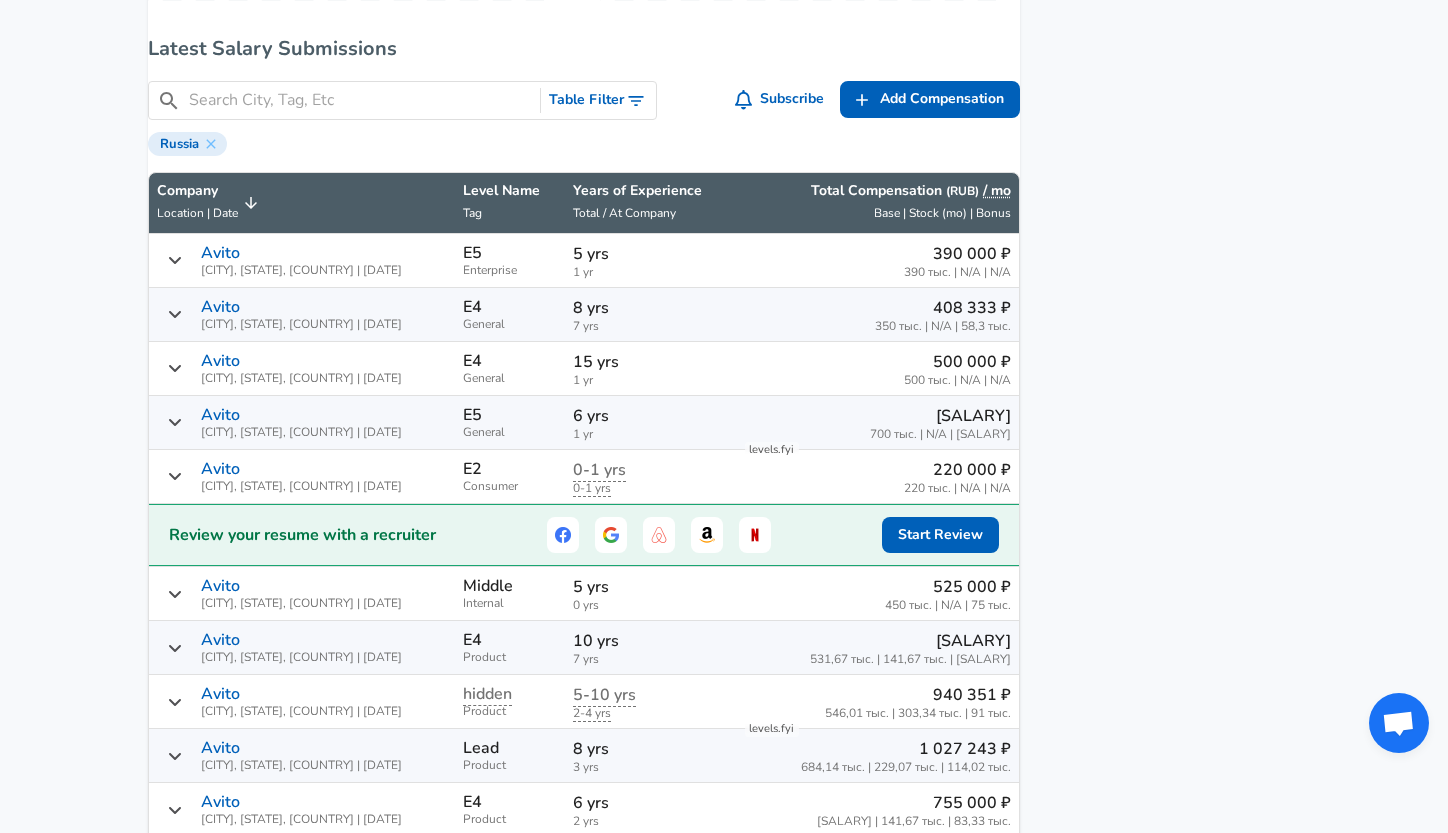 click at bounding box center (360, 100) 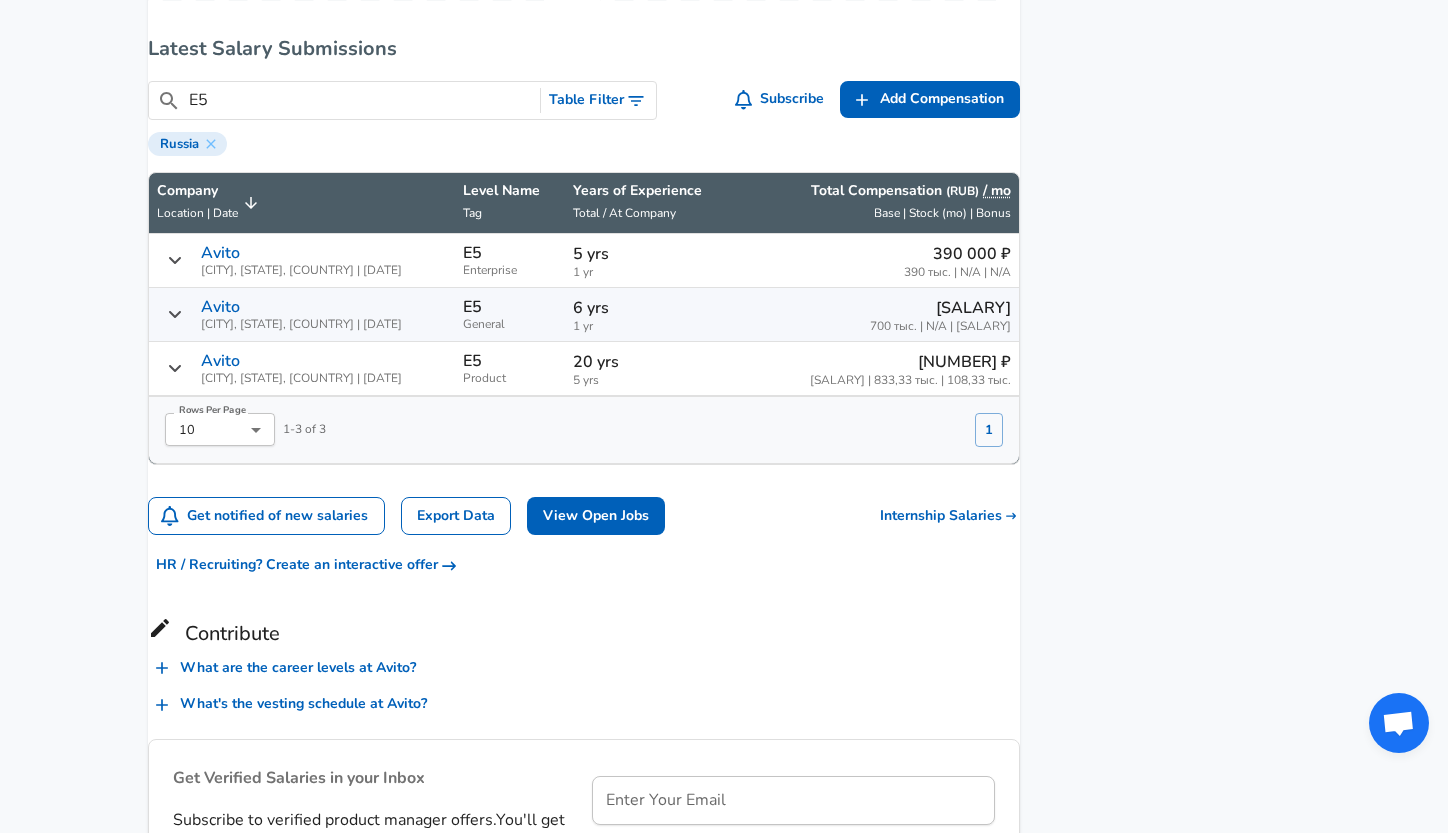type on "E5" 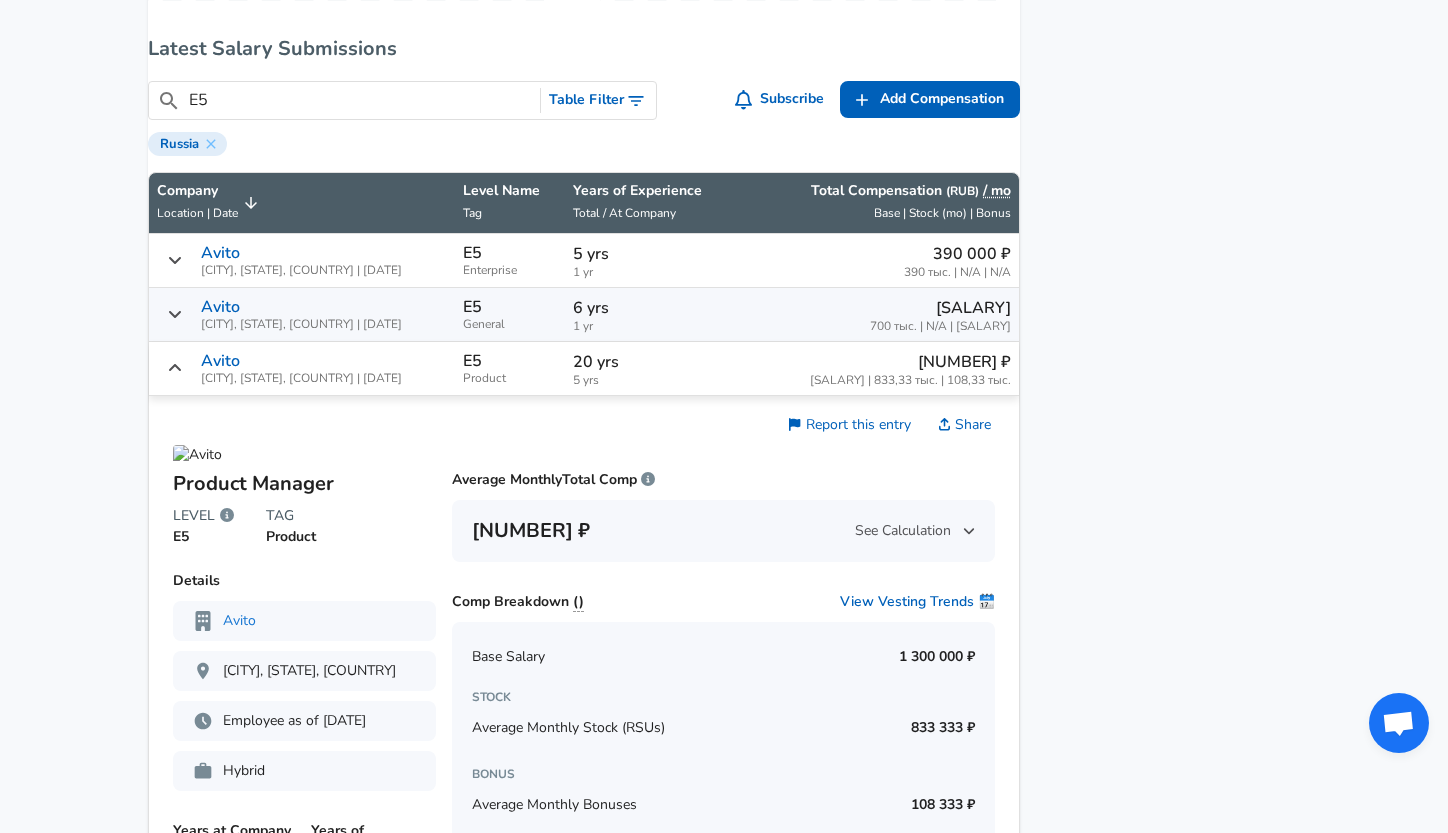 click on "20    yrs" at bounding box center (650, 362) 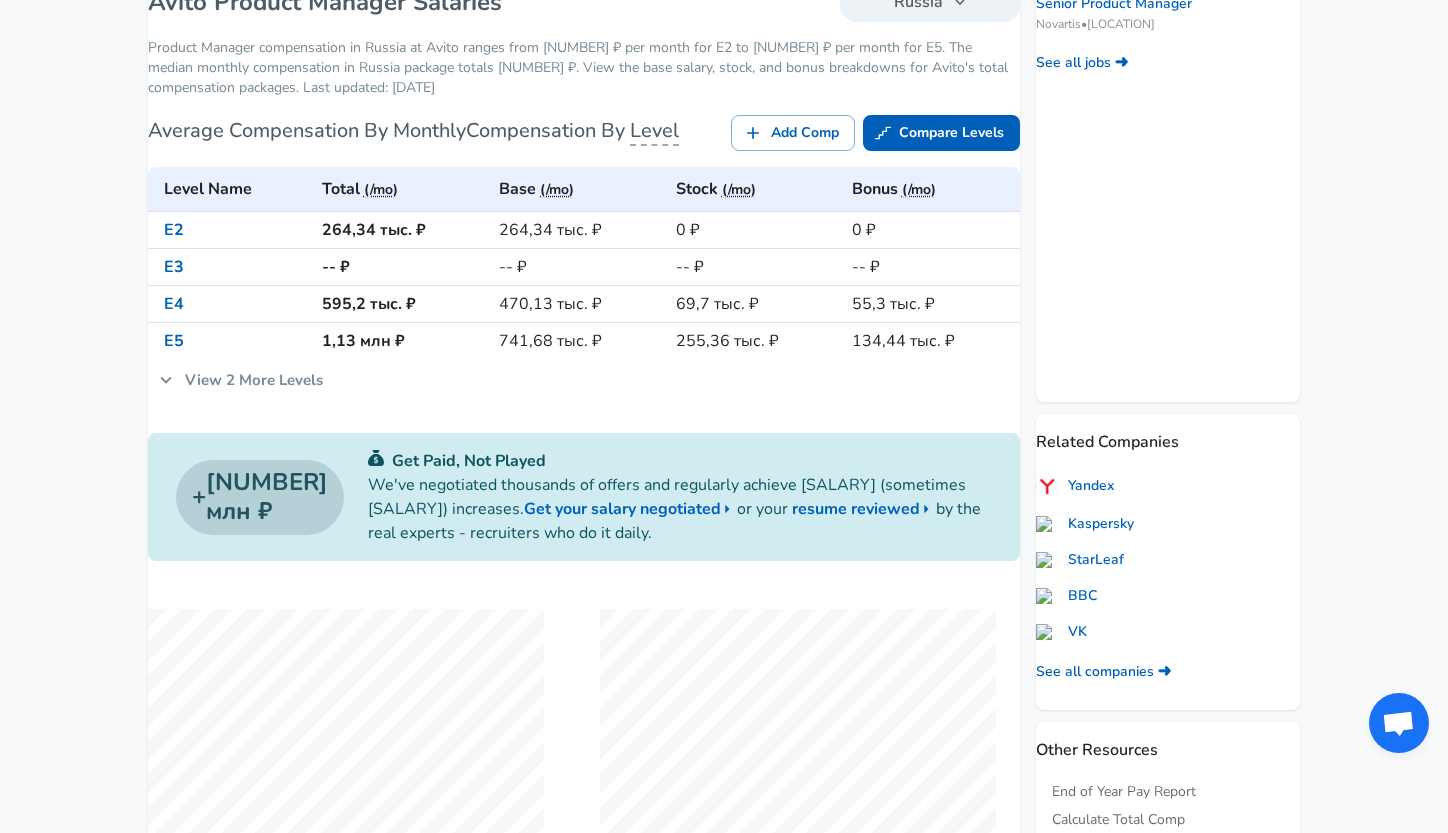 scroll, scrollTop: 332, scrollLeft: 0, axis: vertical 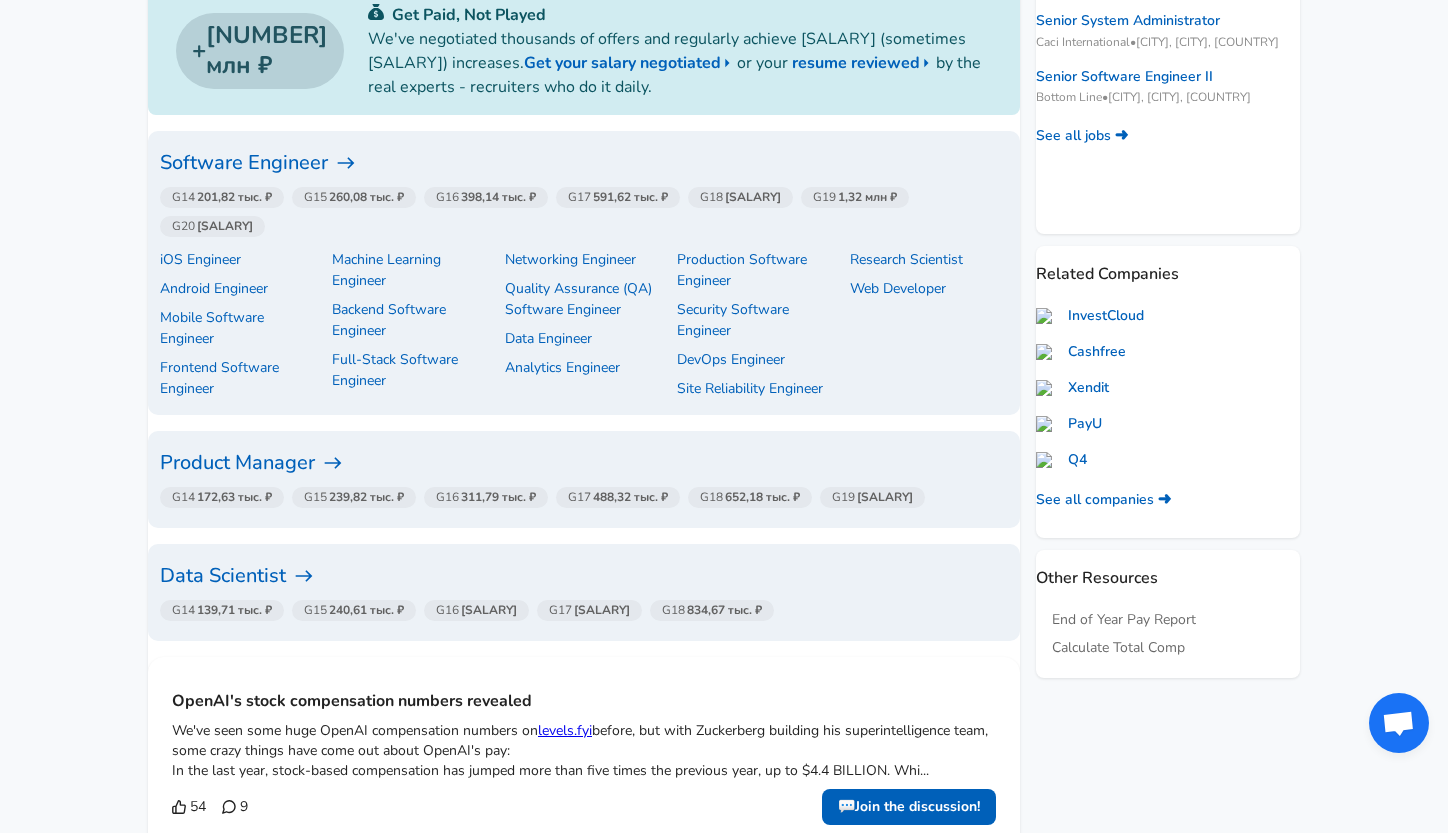 click on "488,32 тыс. ₽" at bounding box center [630, 497] 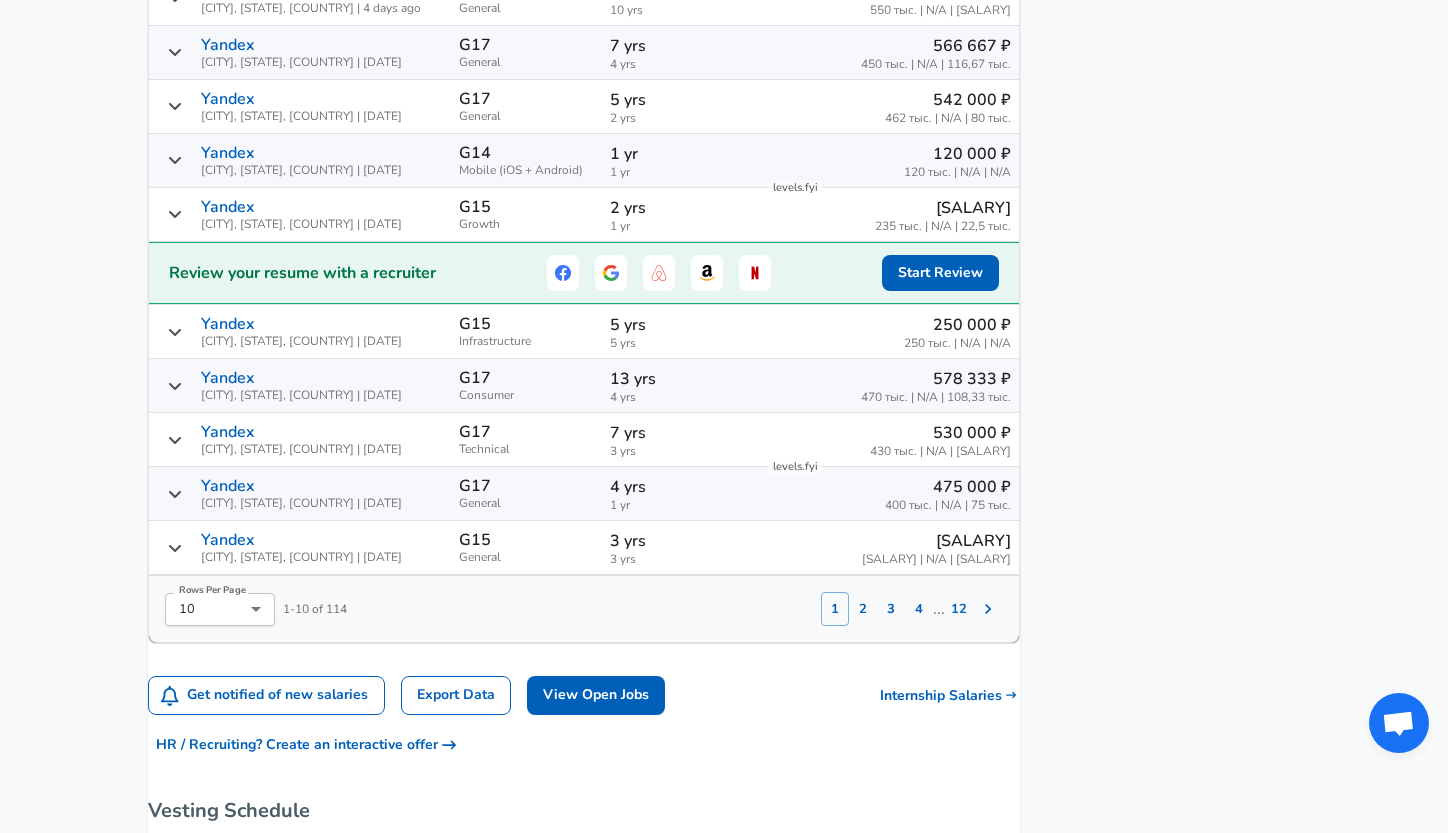 scroll, scrollTop: 1528, scrollLeft: 0, axis: vertical 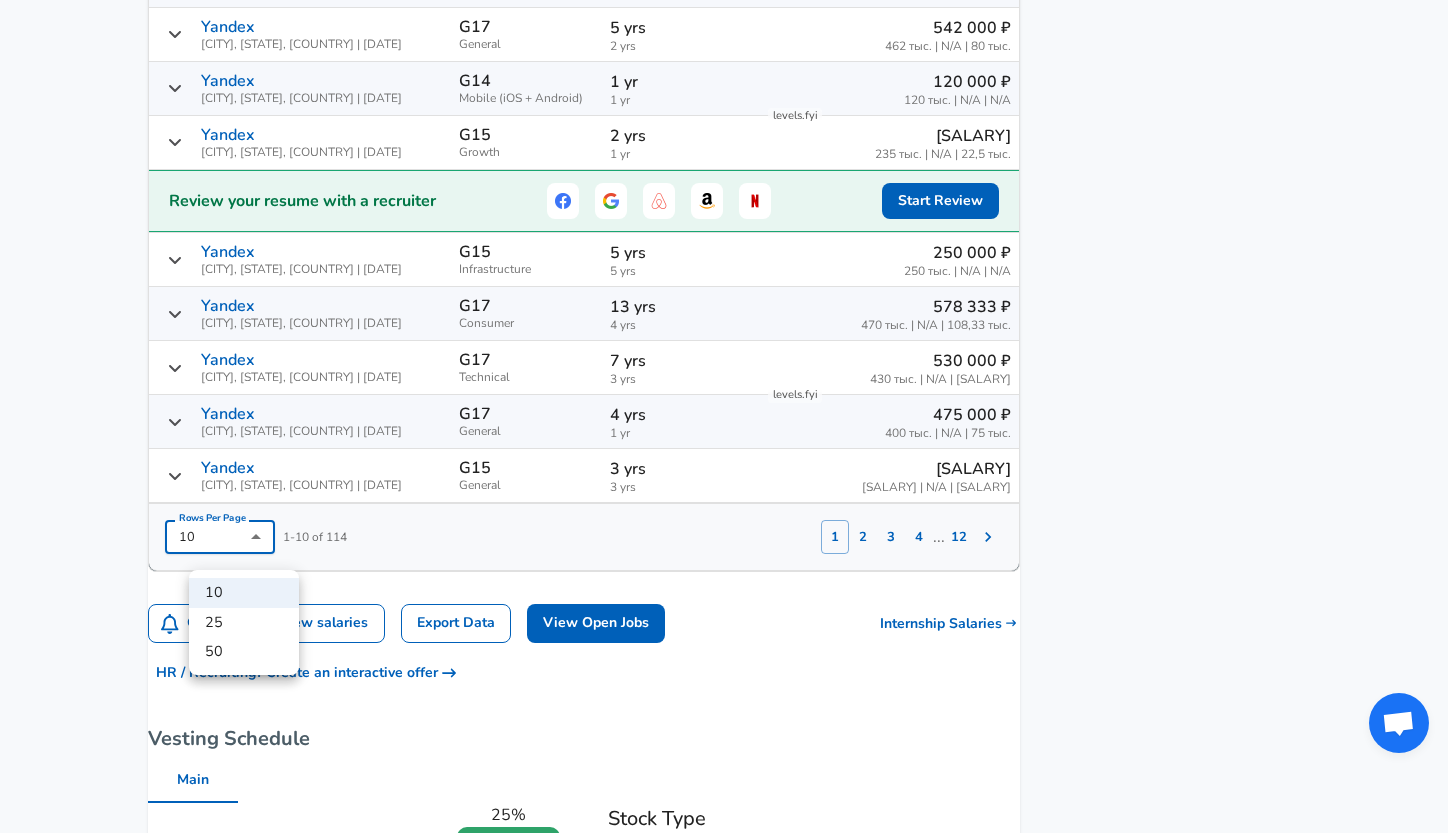 click on "For Employers ₽ RUB / mo Change English (US) Change Community Notifications Profile All Data By Location By Company By Title Salary Calculator Chart Visualizations Verified Salaries Internships Negotiation Support Compare Benefits Who's Hiring 2024 Pay Report Top Paying Companies Integrate Blog Press Google Software Engineer Product Manager New York City Area Data Scientist View Individual Data Points Levels FYI Logo Salaries 📂 All Data 🌎 By Location 🏢 By Company 🖋 By Title 🏭️ By Industry 📍 Salary Heatmap 📈 Chart Visualizations 🔥 Real-time Percentiles 🎓 Internships ❣️ Compare Benefits 🎬 2024 Pay Report 🏆 Top Paying Companies 💸 Calculate Meeting Cost #️⃣ Salary Calculator Contribute Add Salary Add Company Benefits Add Level Mapping Jobs Services Candidate Services 💵 Negotiation Coaching 📄 Resume Review 🎁 Gift a Resume Review For Employers Interactive Offers Real-time Percentiles 🔥 Compensation Benchmarking ←" at bounding box center [724, -1112] 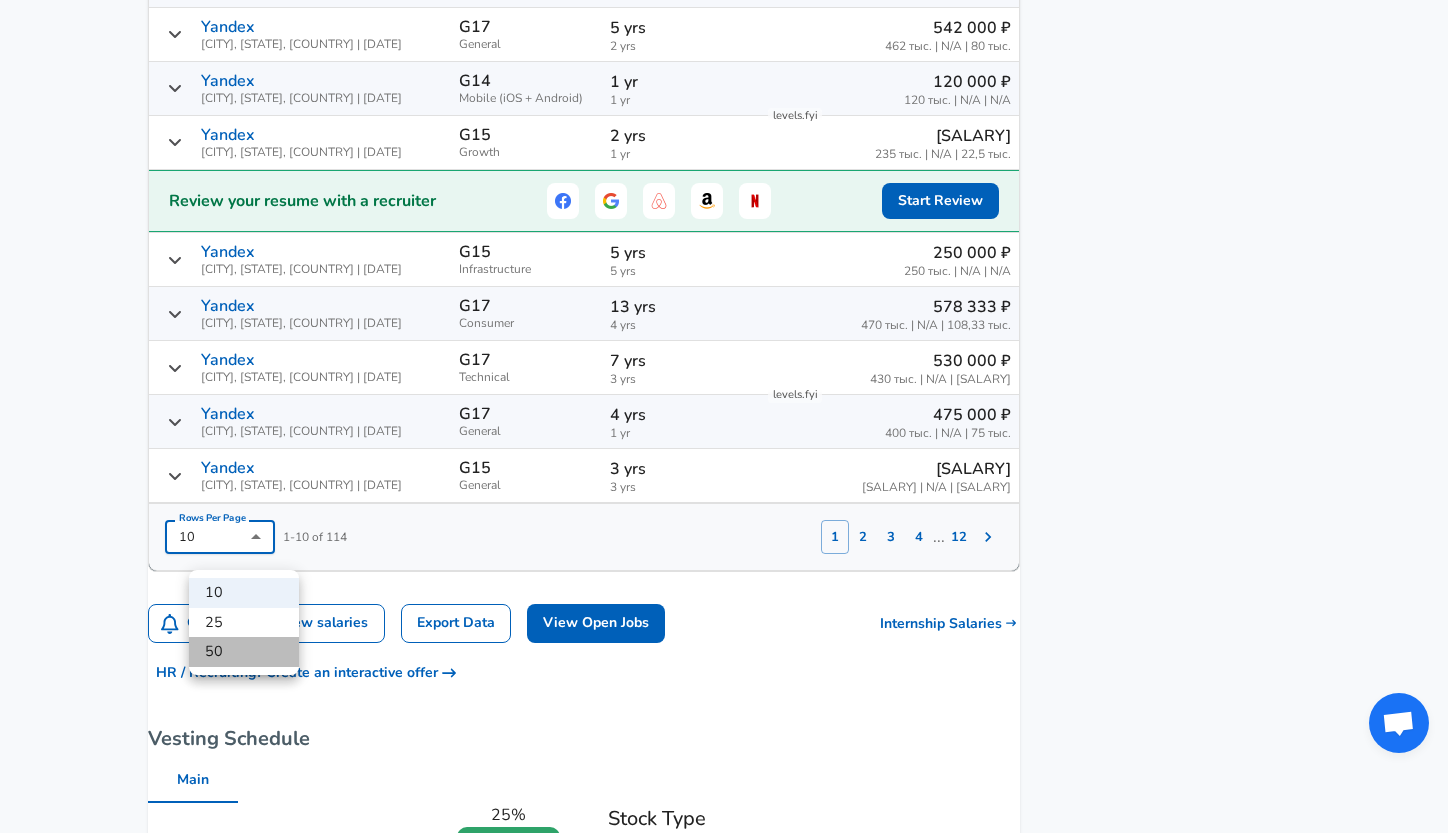 click on "50" at bounding box center (244, 652) 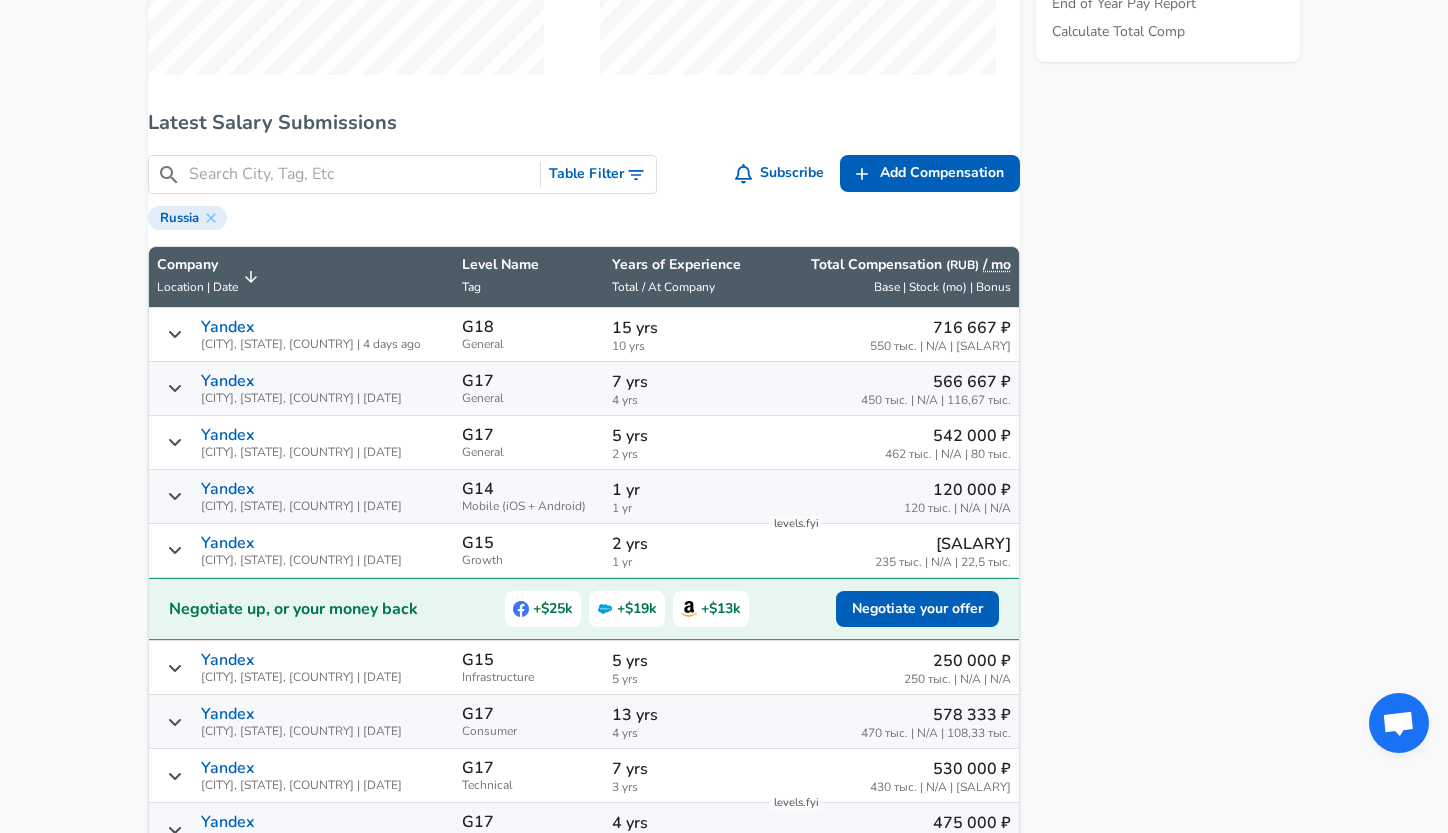 scroll, scrollTop: 1122, scrollLeft: 0, axis: vertical 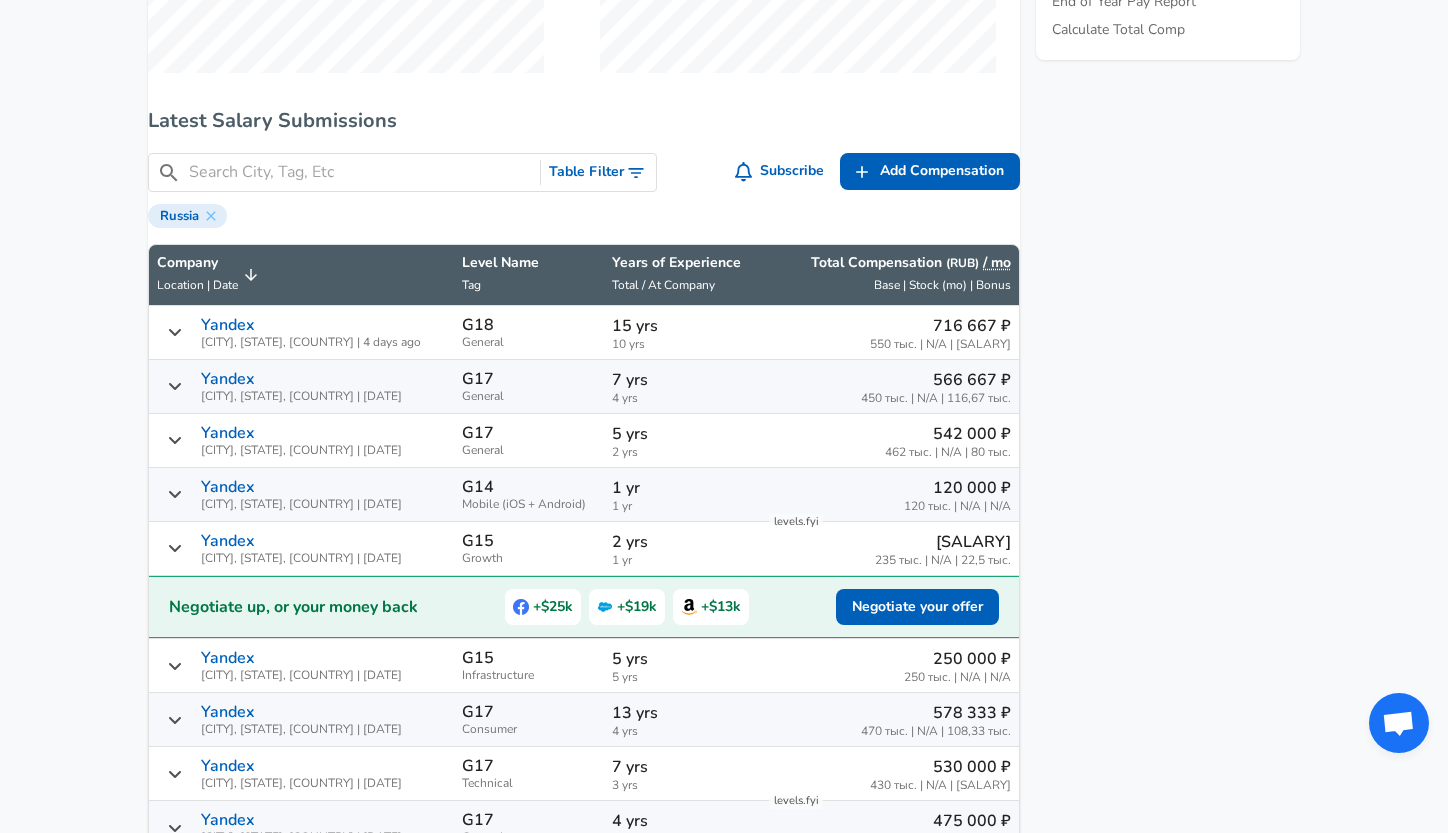 click at bounding box center [360, 172] 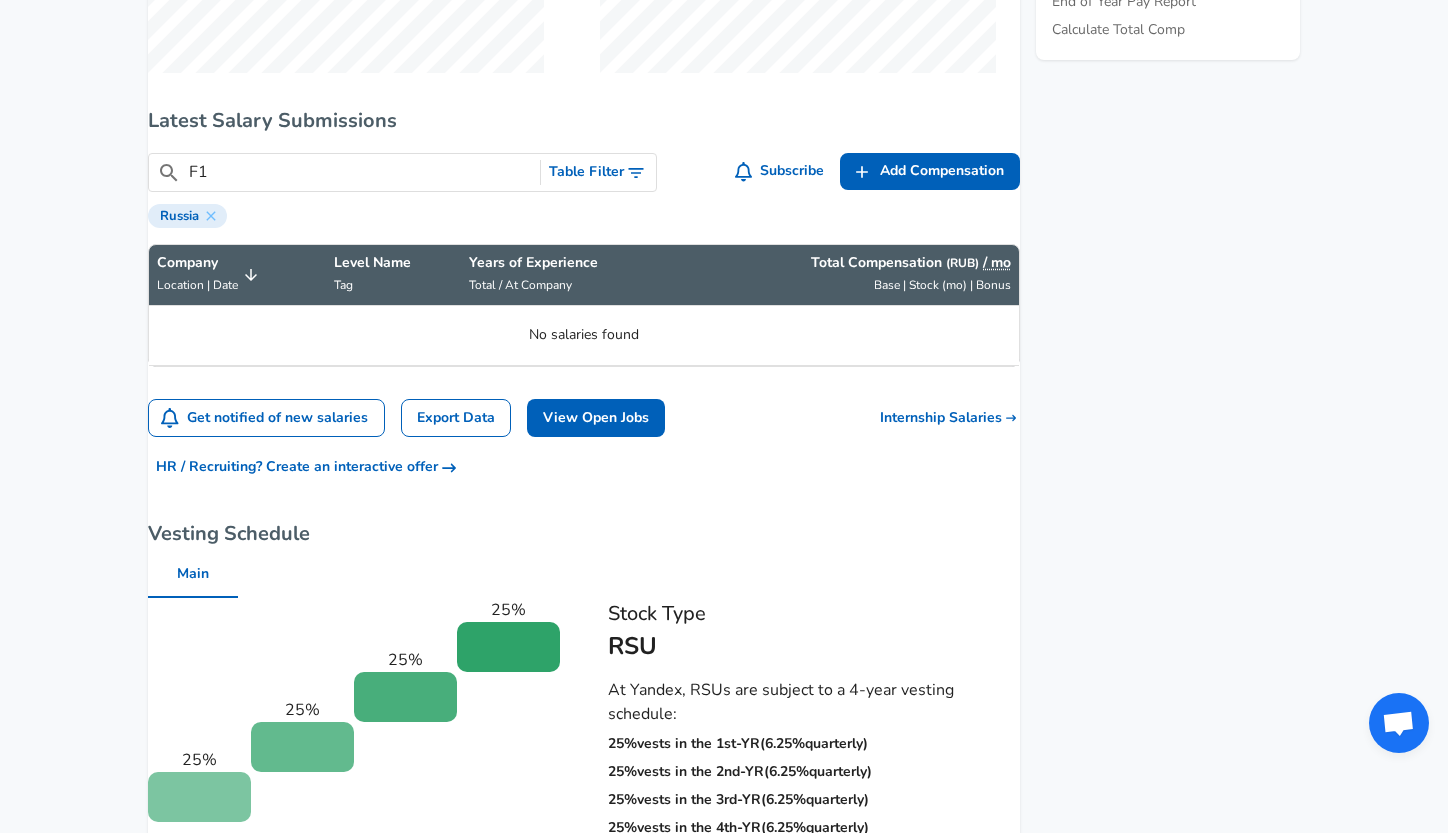 type on "F" 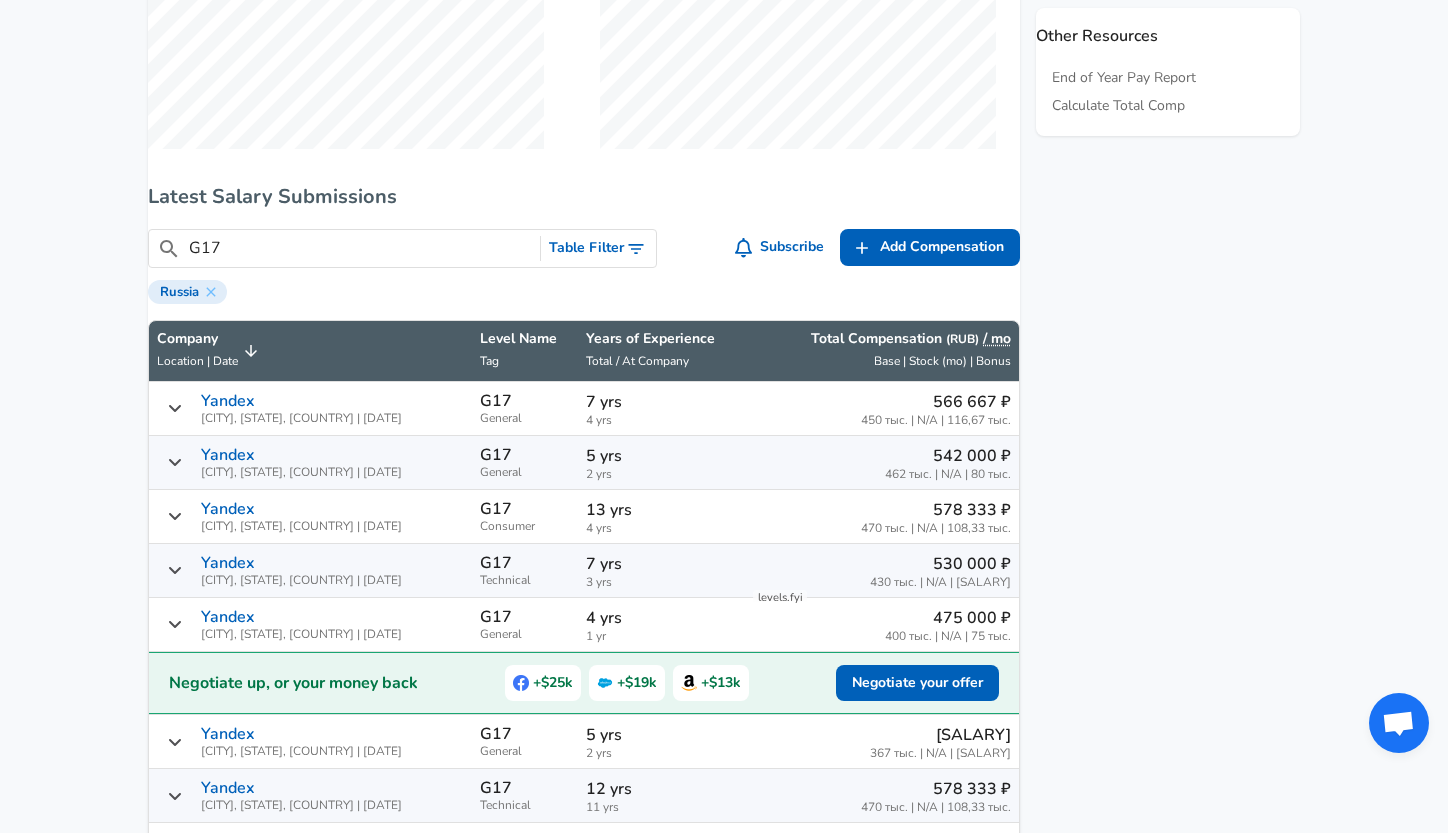 scroll, scrollTop: 1078, scrollLeft: 0, axis: vertical 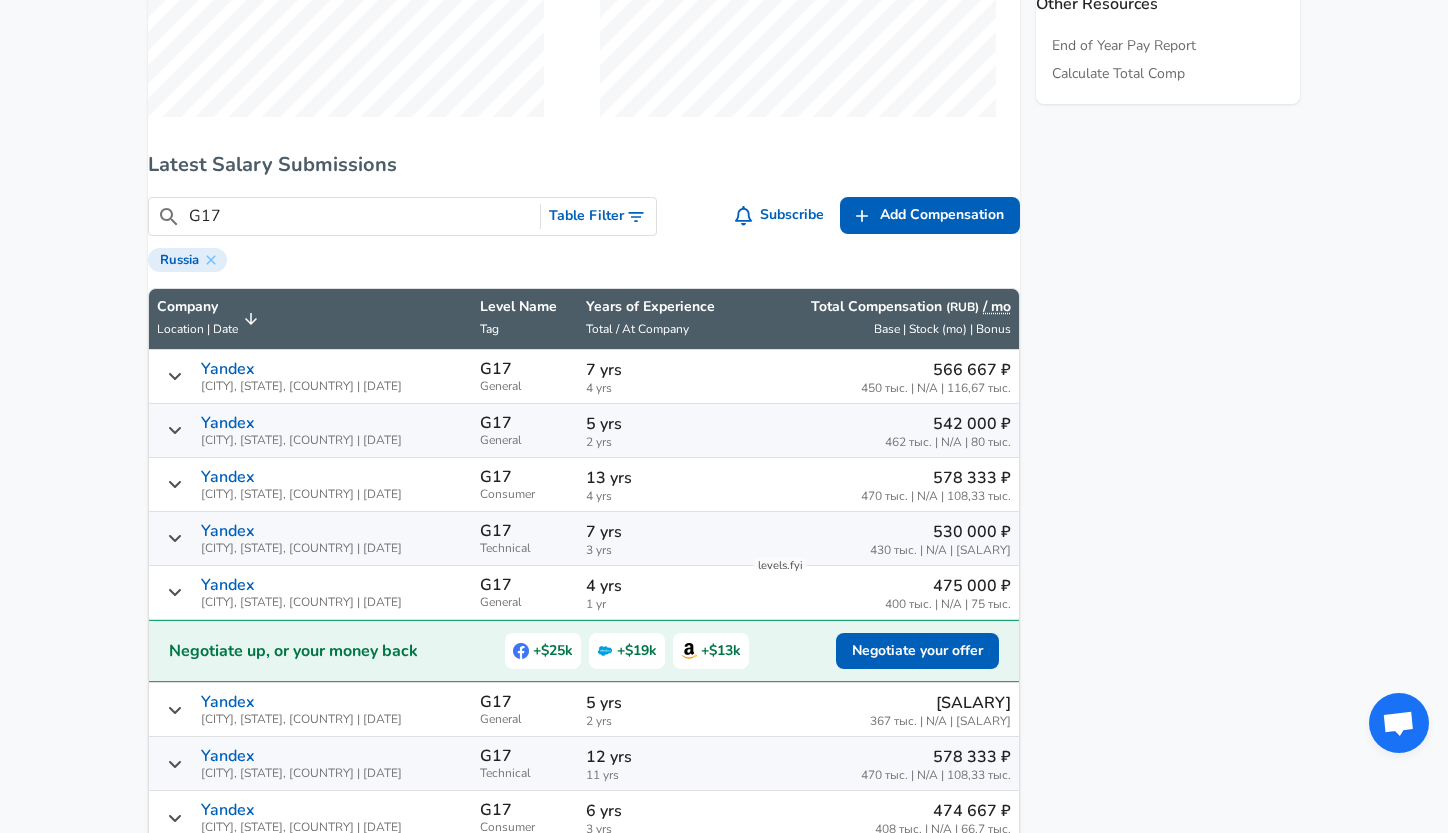 type on "G17" 